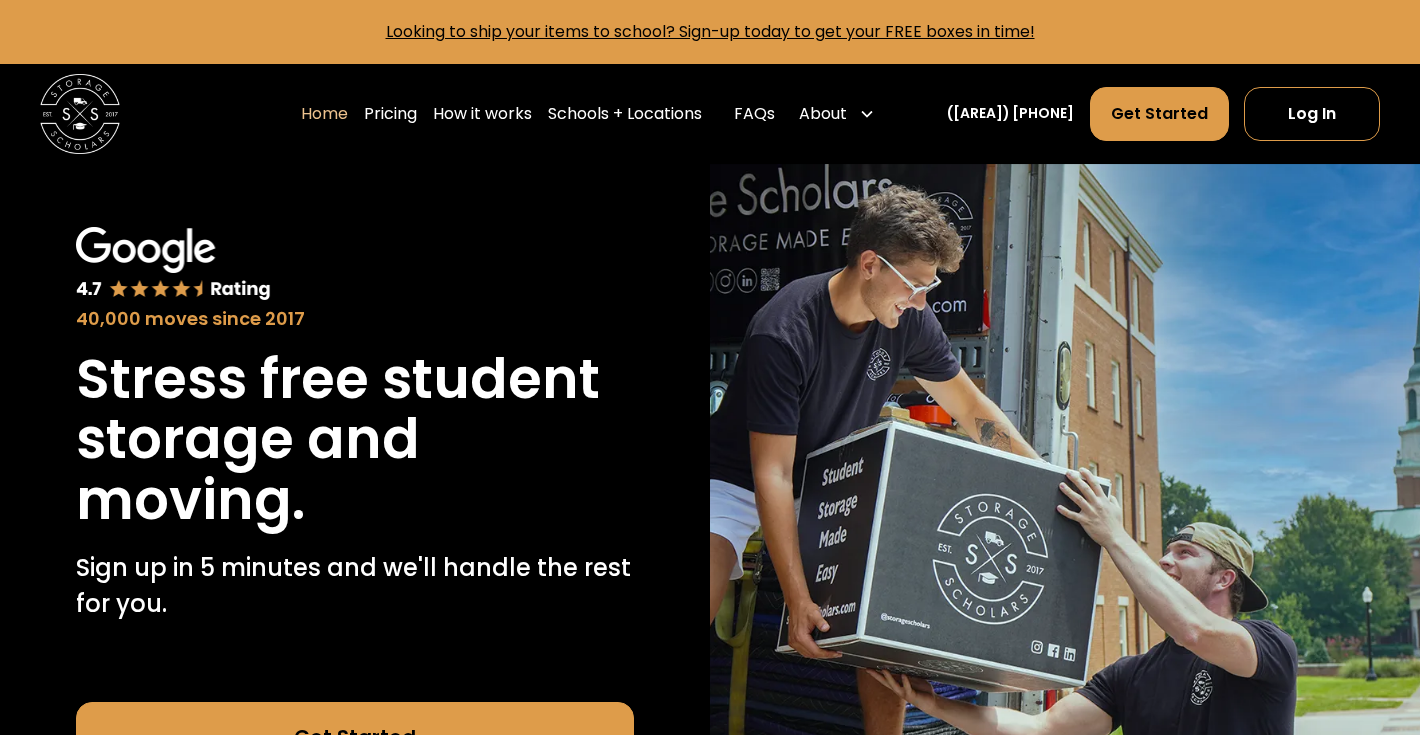 scroll, scrollTop: 0, scrollLeft: 0, axis: both 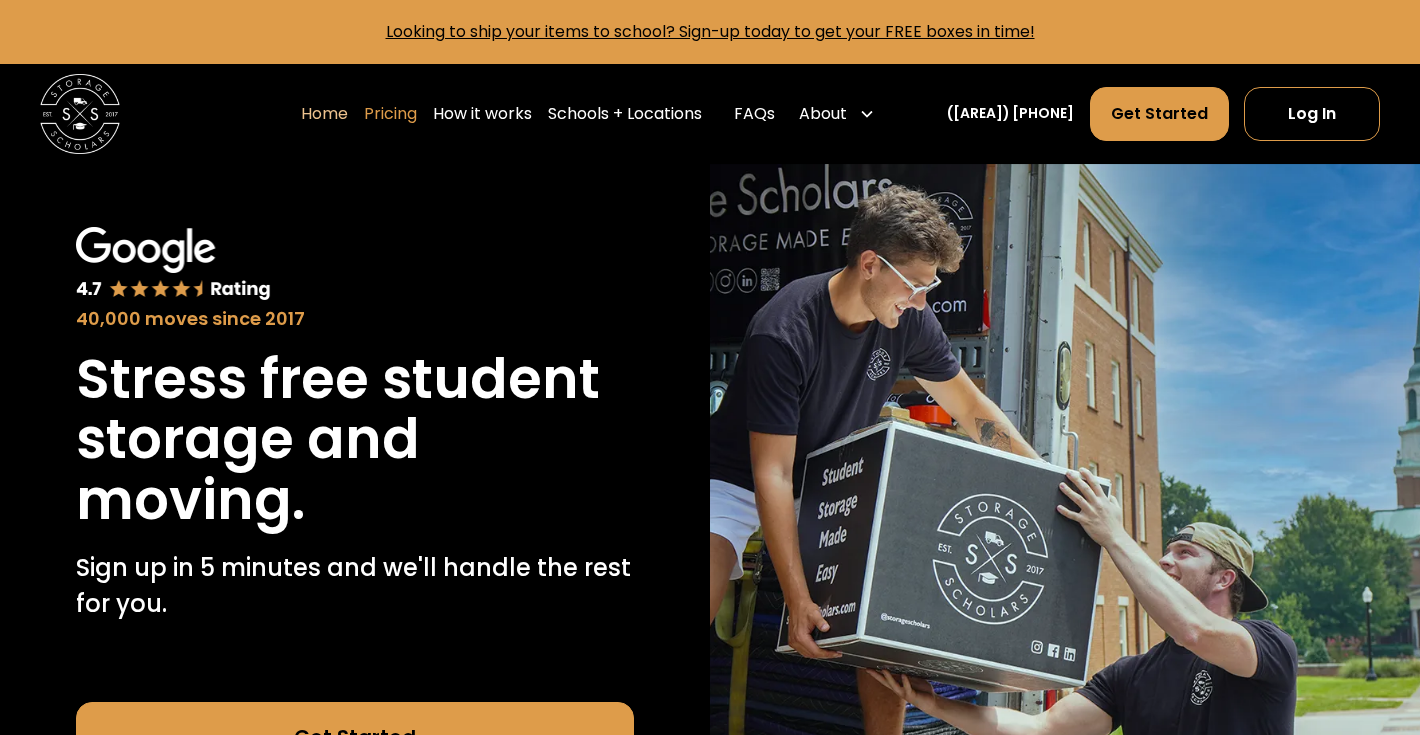 click on "Pricing" at bounding box center (390, 114) 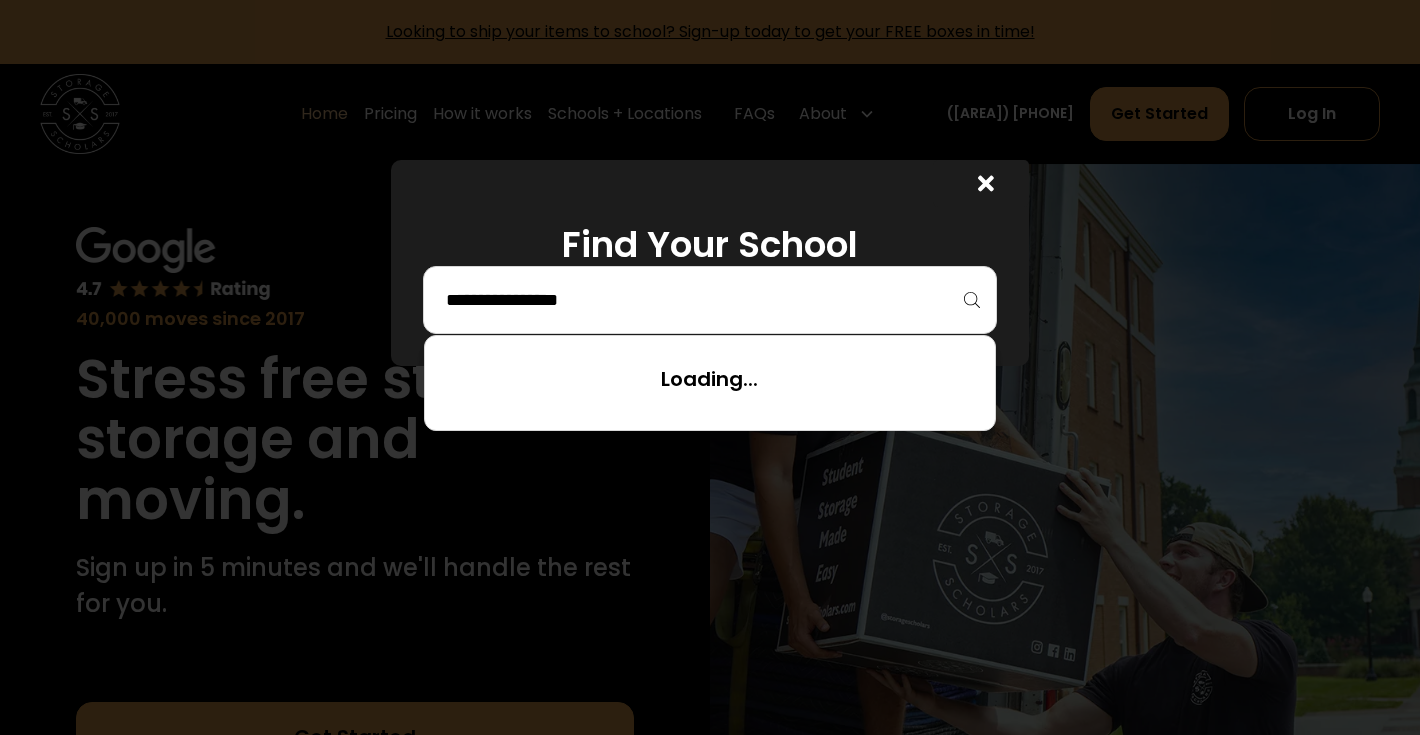 click at bounding box center (710, 300) 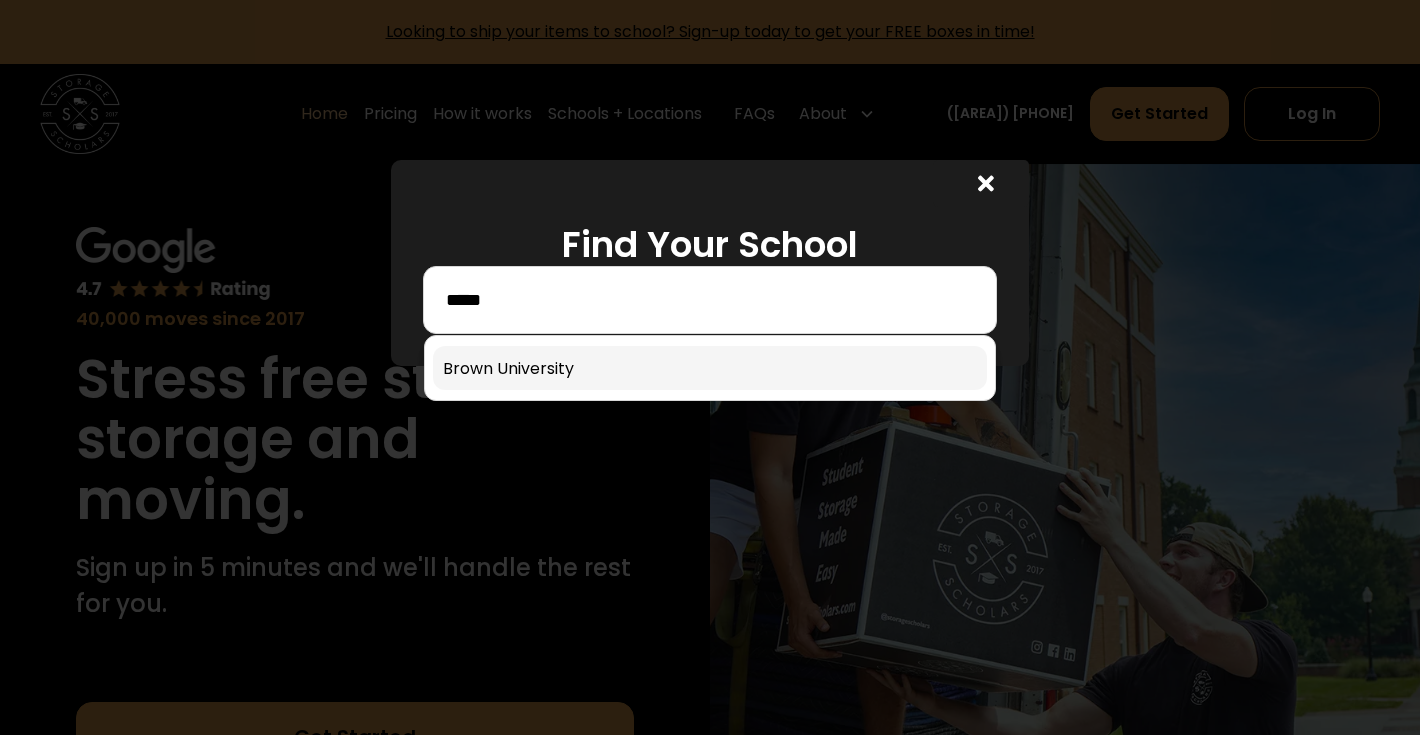type on "*****" 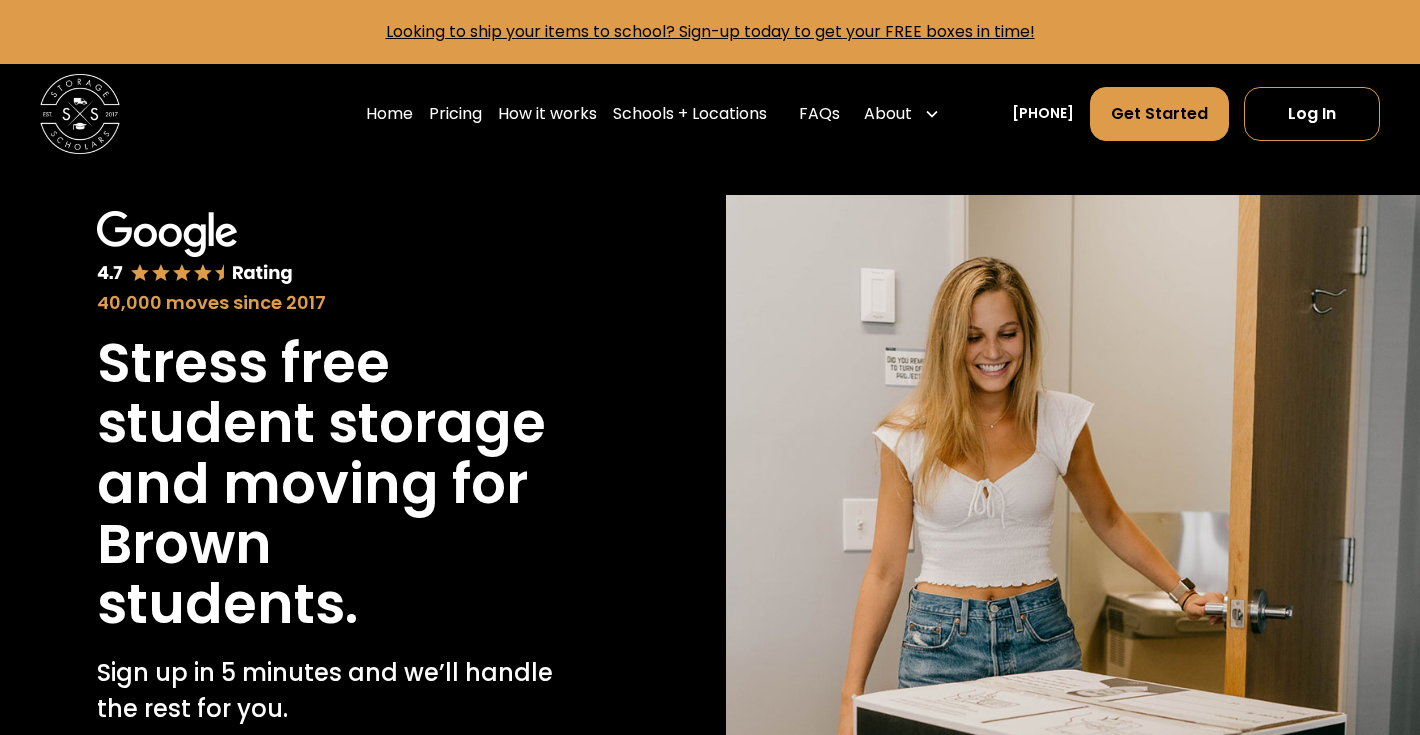 scroll, scrollTop: 0, scrollLeft: 0, axis: both 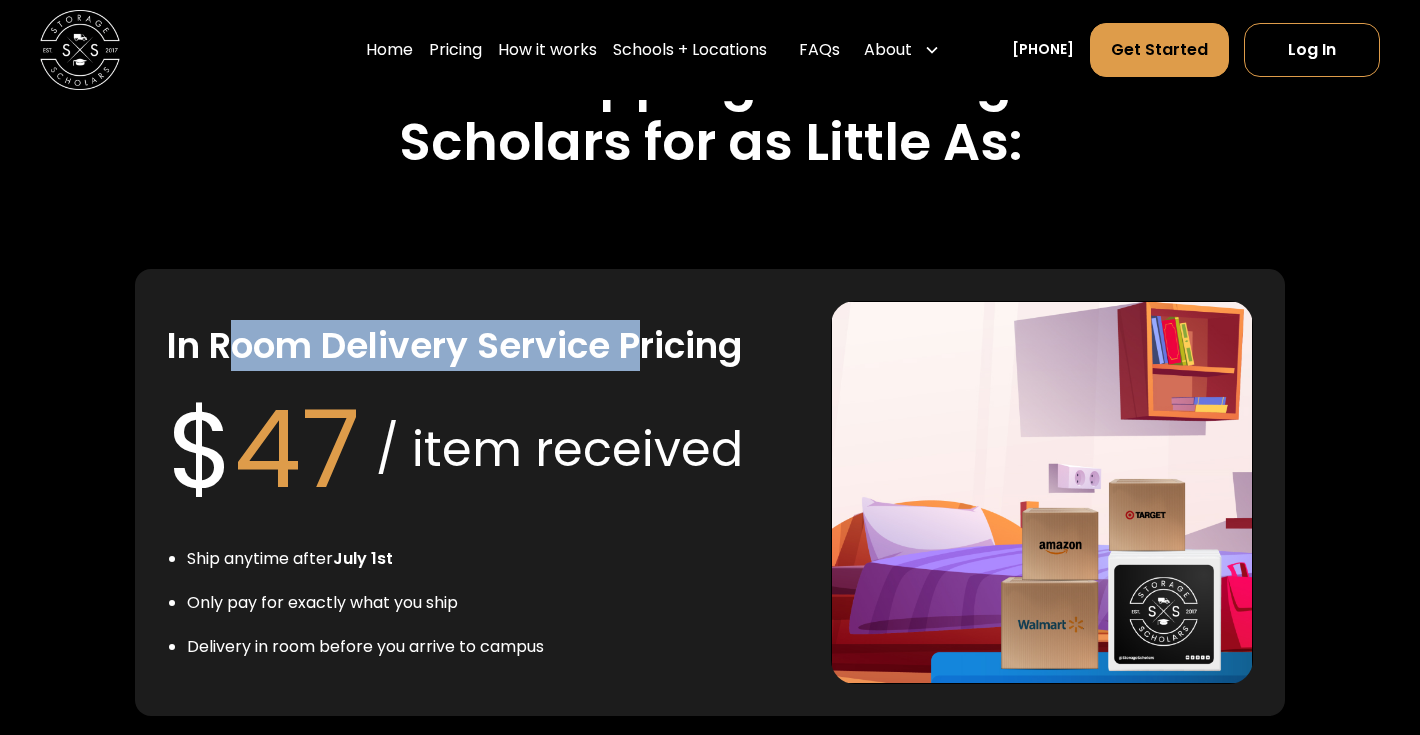 drag, startPoint x: 232, startPoint y: 344, endPoint x: 638, endPoint y: 366, distance: 406.5956 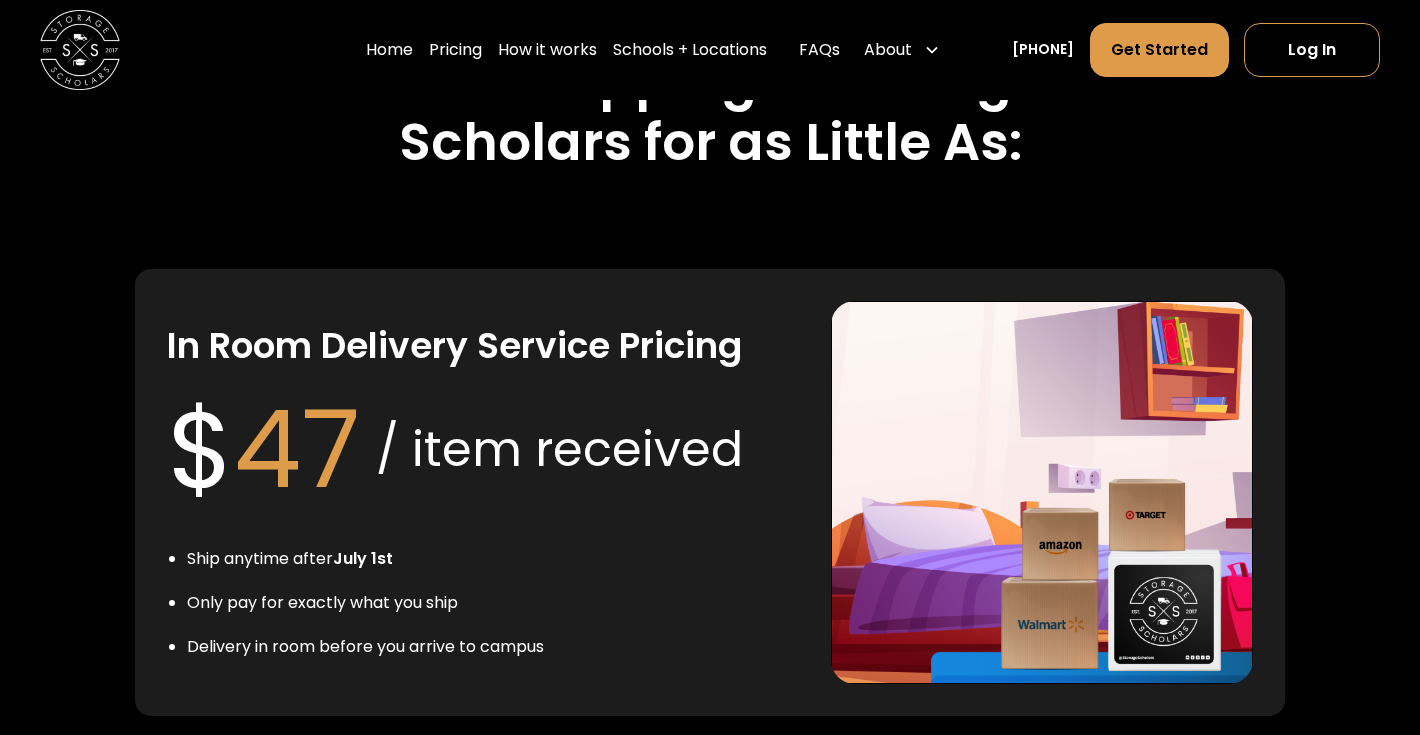 click on "$ 47 / item received" at bounding box center (455, 450) 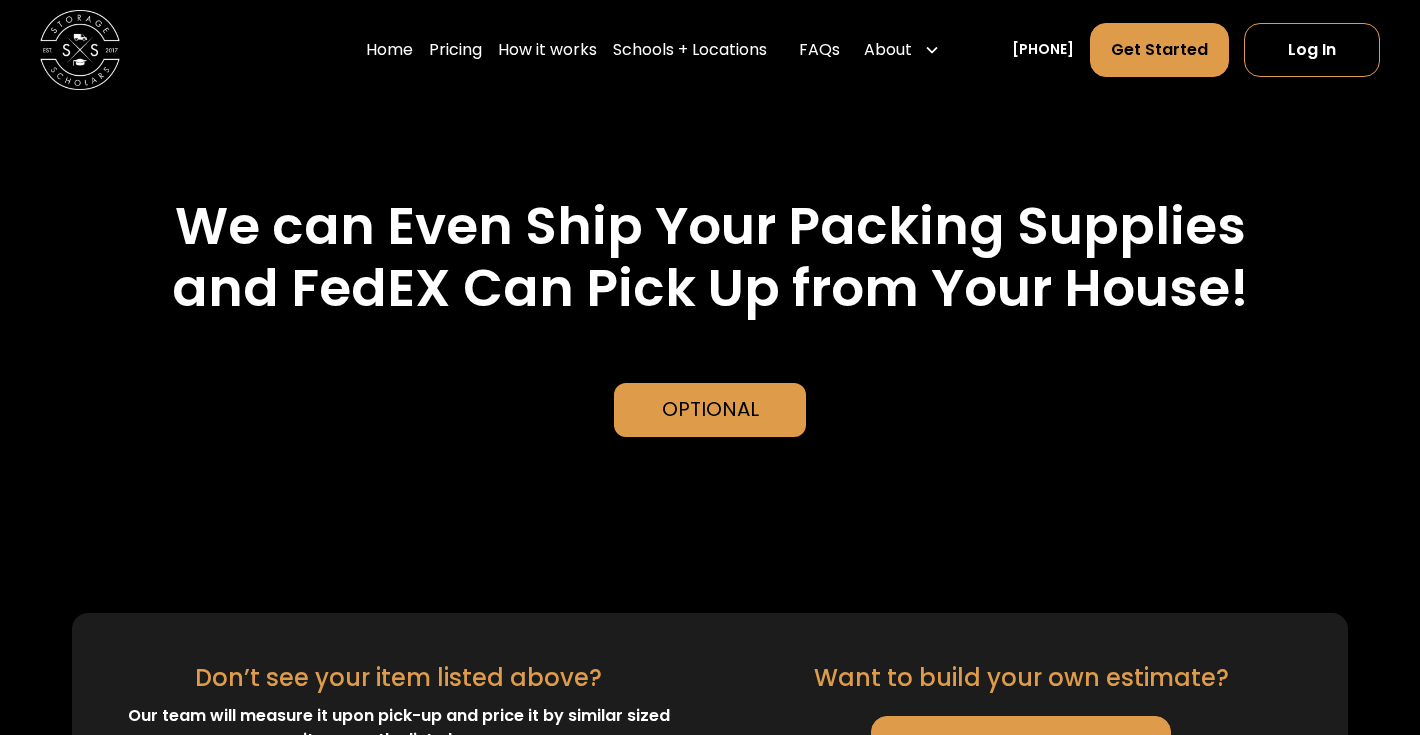 scroll, scrollTop: 4867, scrollLeft: 0, axis: vertical 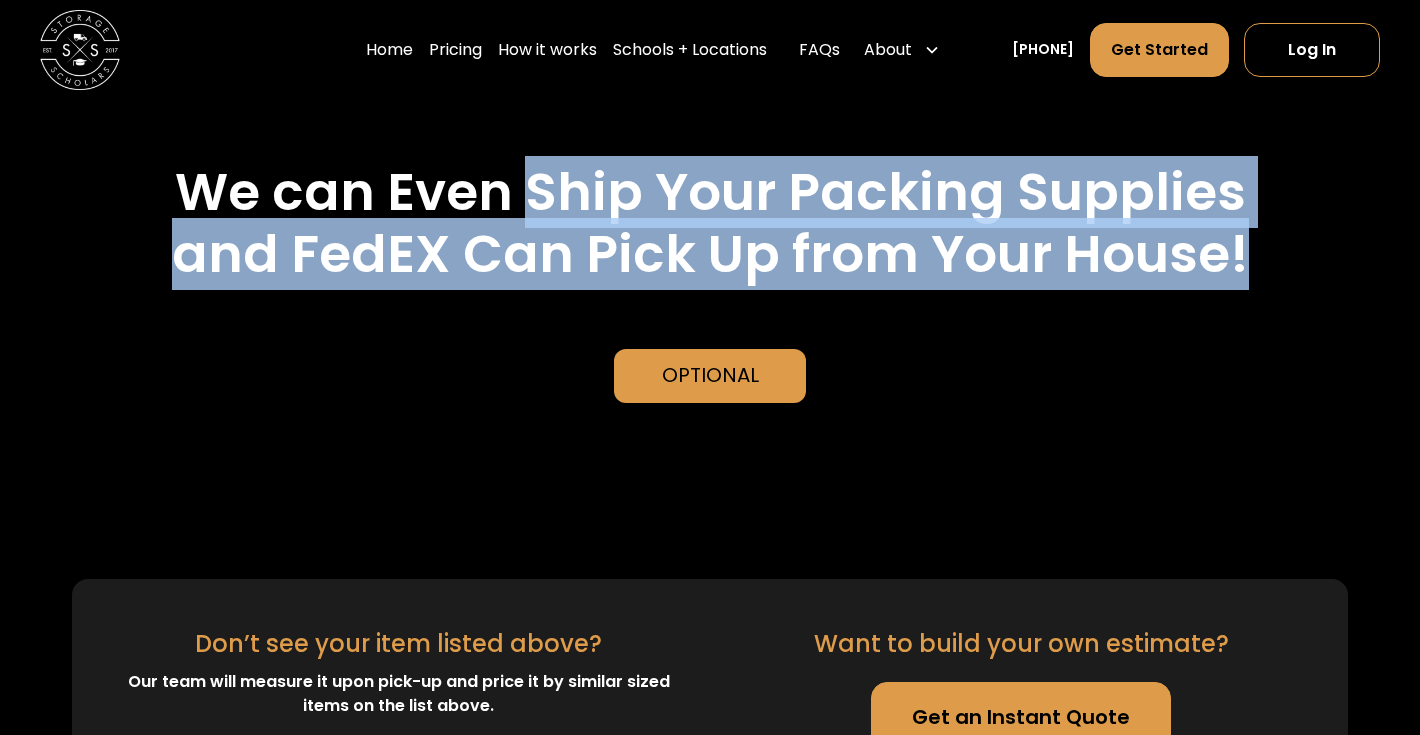drag, startPoint x: 532, startPoint y: 192, endPoint x: 775, endPoint y: 298, distance: 265.1132 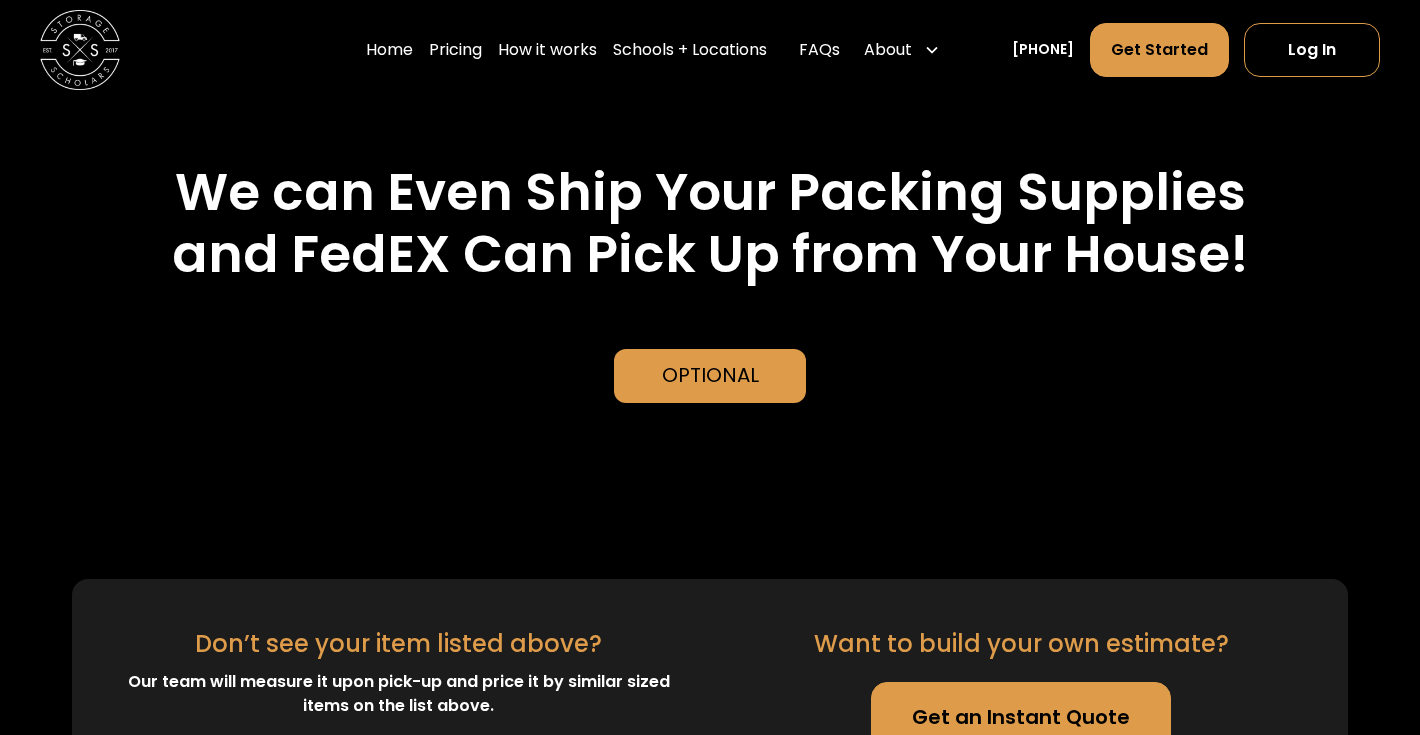 click on "We can Even Ship Your Packing Supplies and FedEX Can Pick Up from Your House!" at bounding box center [710, 223] 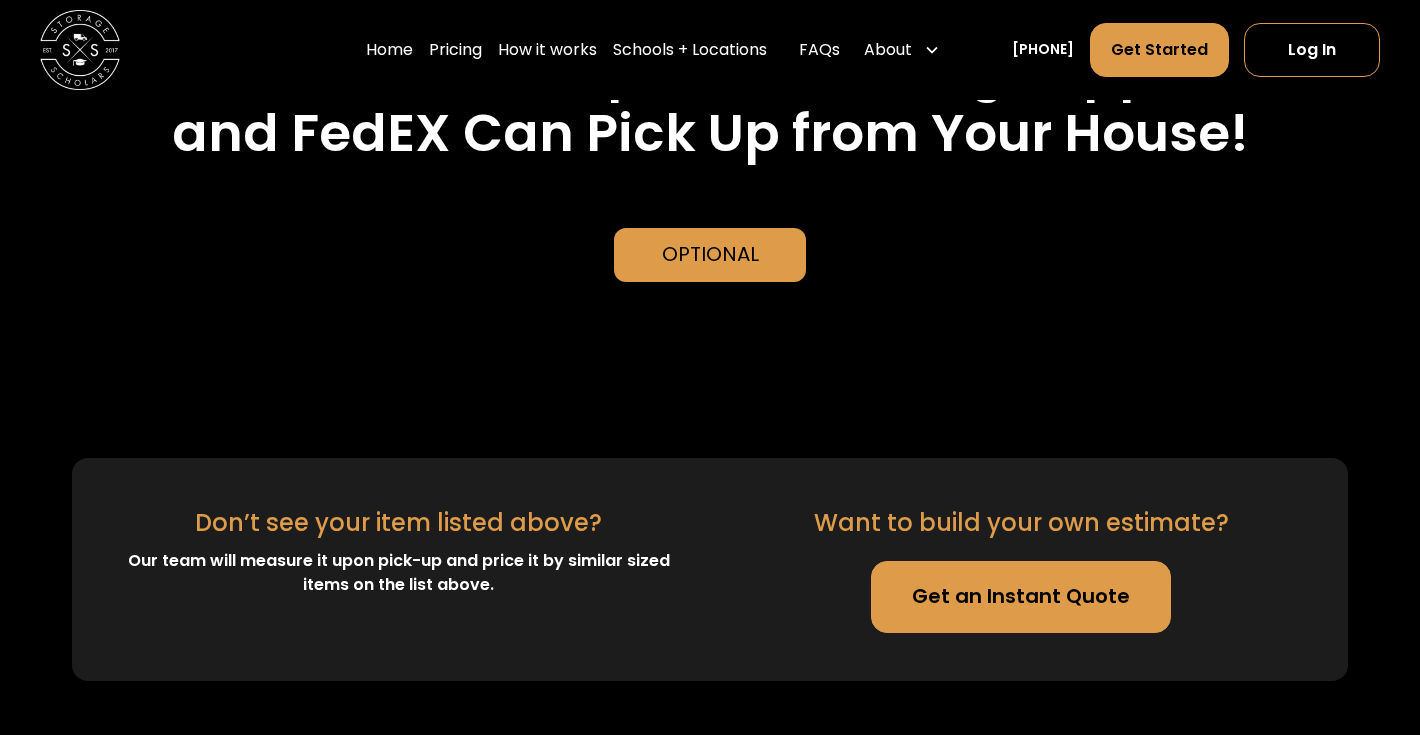 scroll, scrollTop: 4989, scrollLeft: 0, axis: vertical 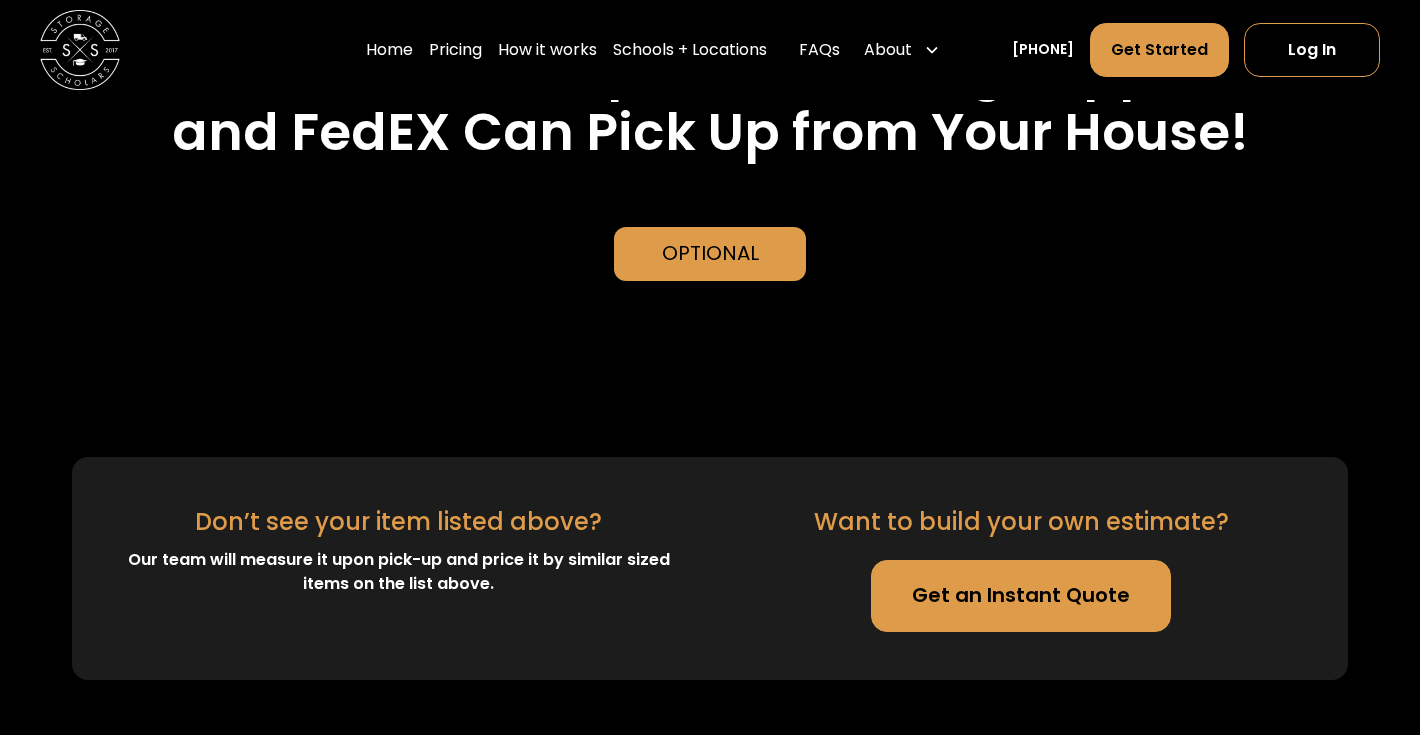 click on "Get an Instant Quote" at bounding box center [1021, 596] 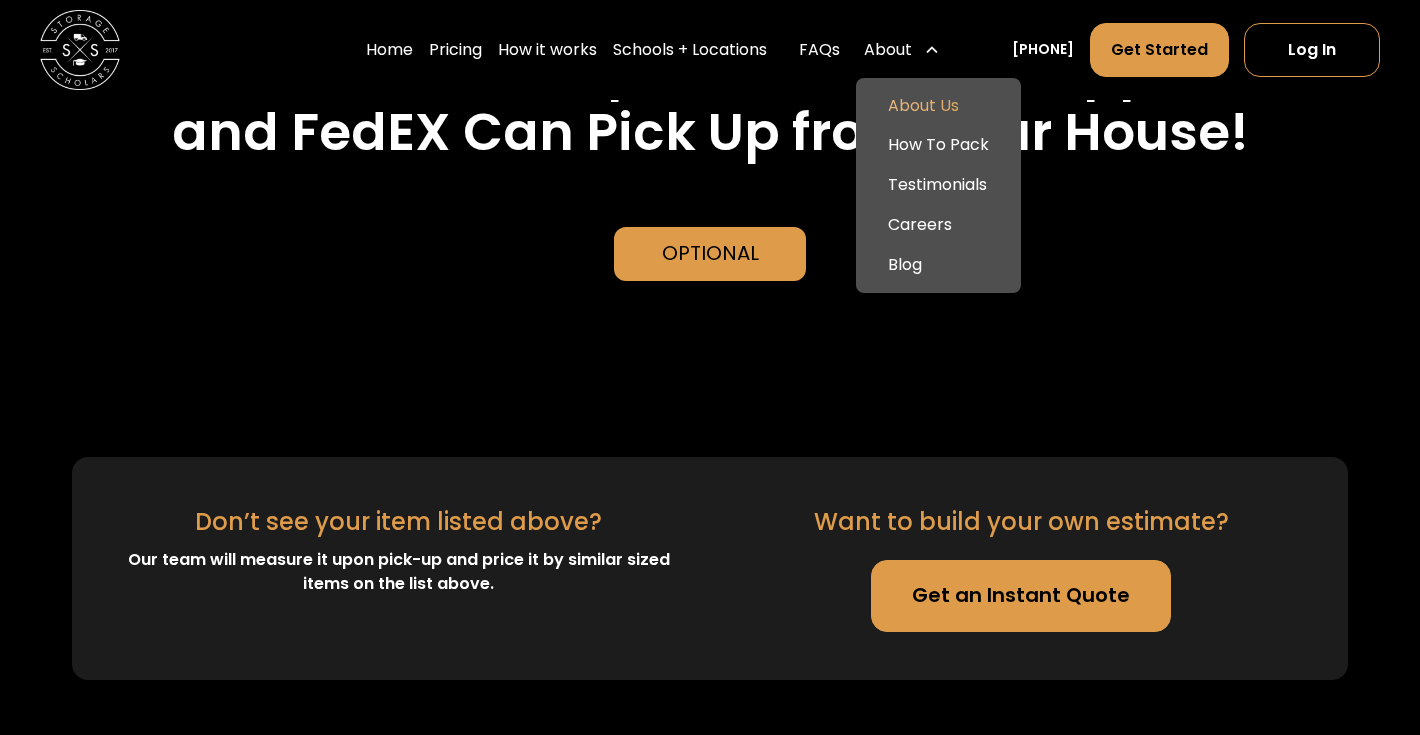 click on "About Us" at bounding box center [938, 106] 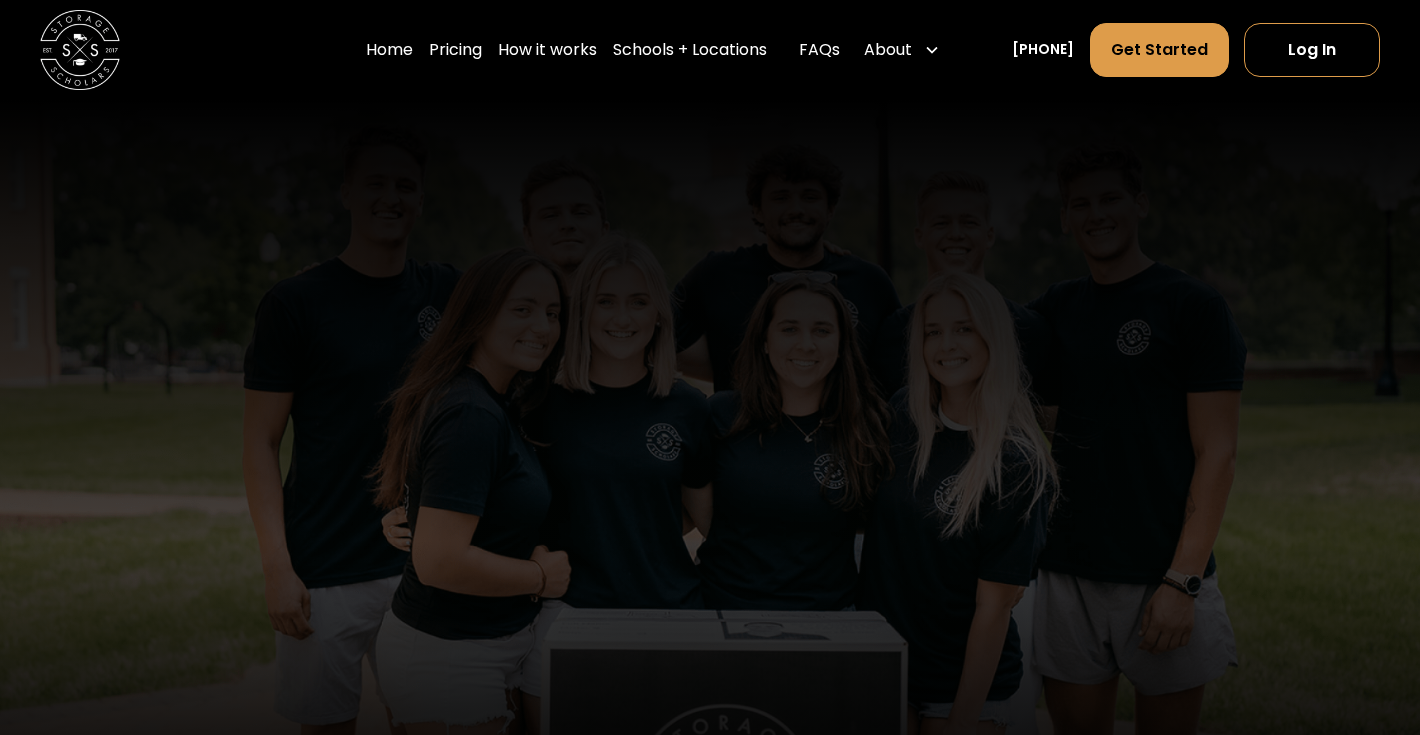 scroll, scrollTop: 0, scrollLeft: 0, axis: both 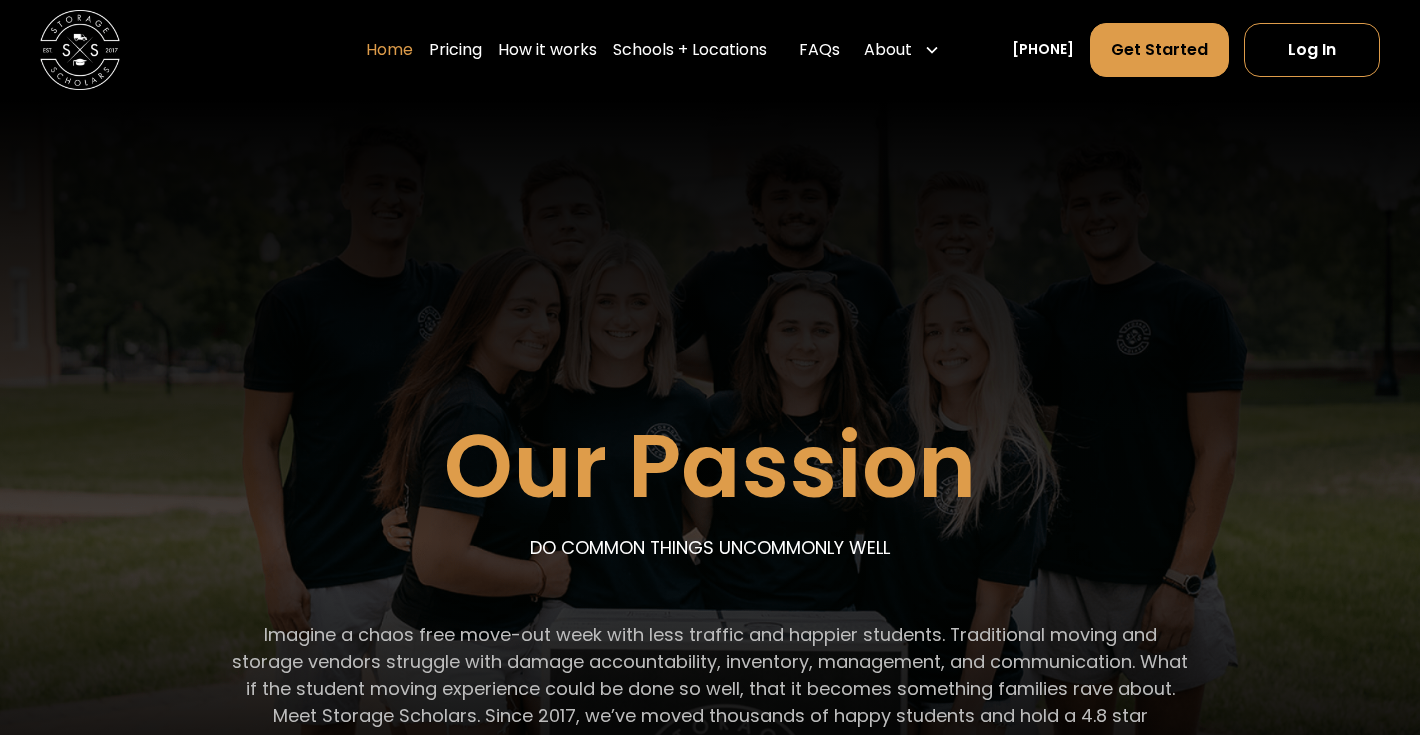 click on "Home" at bounding box center [389, 50] 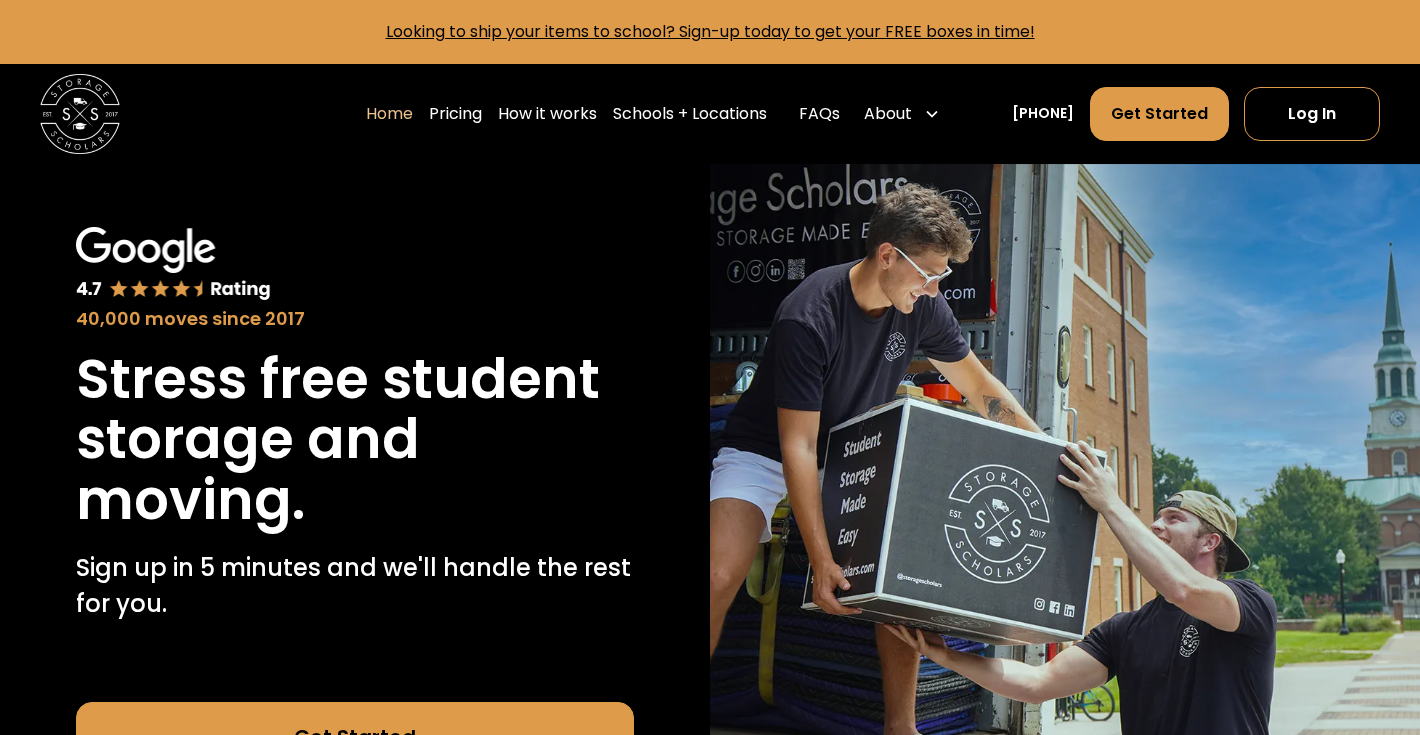 scroll, scrollTop: 0, scrollLeft: 0, axis: both 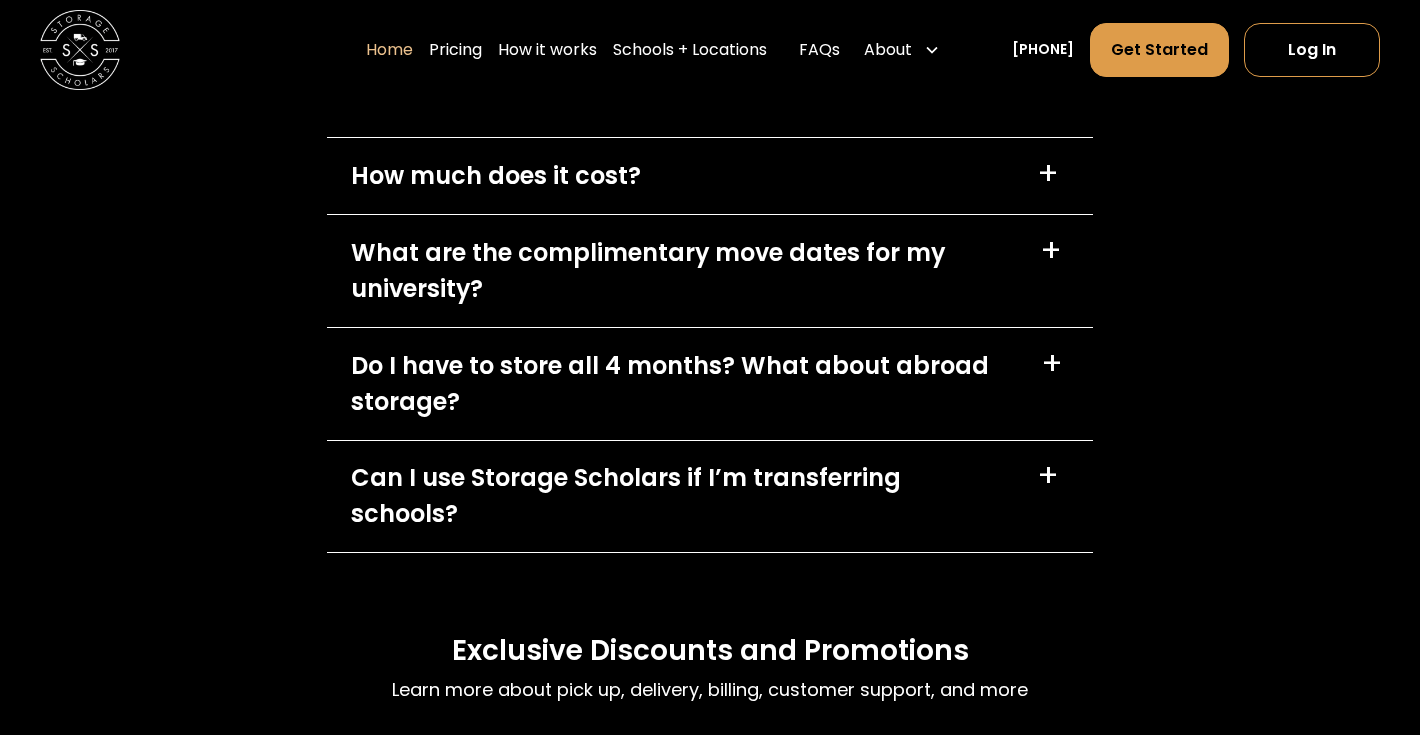 click on "How much does it cost?" at bounding box center [496, 176] 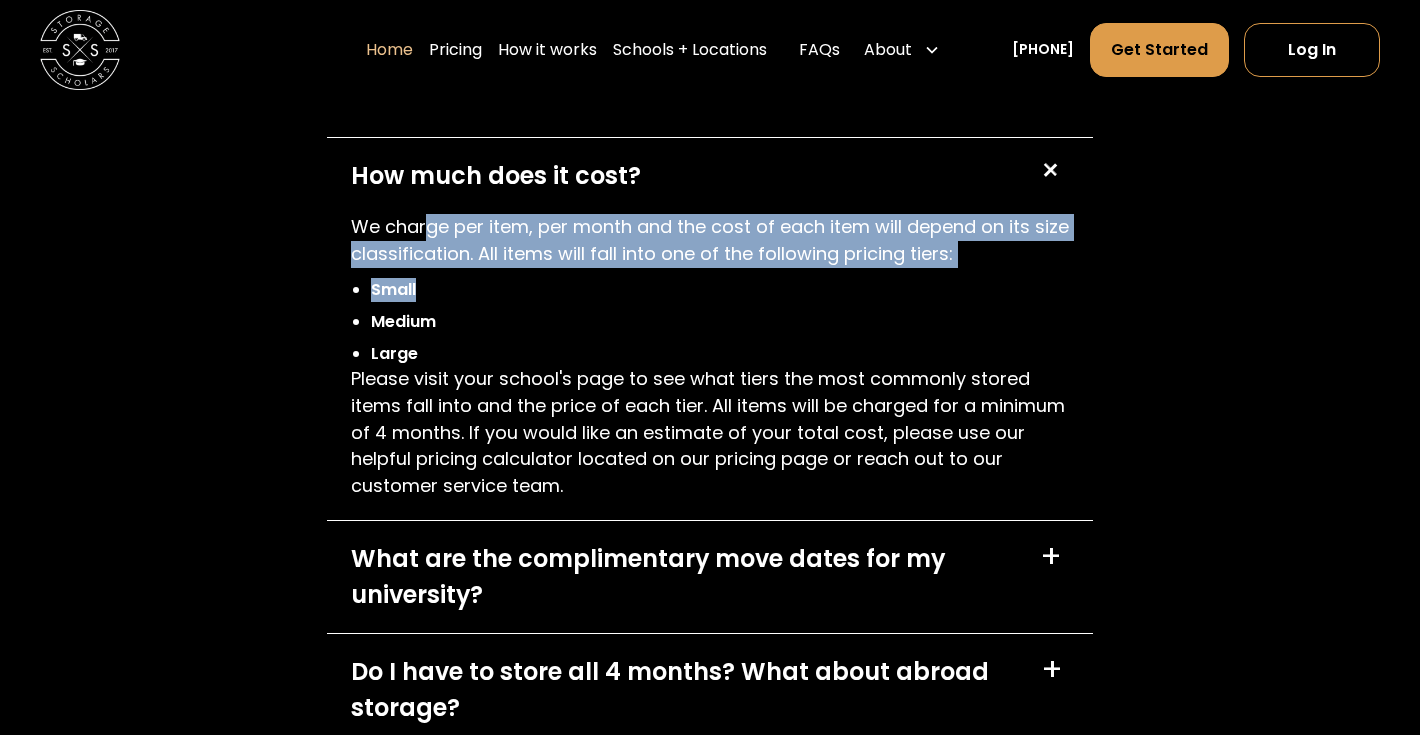 drag, startPoint x: 427, startPoint y: 234, endPoint x: 609, endPoint y: 291, distance: 190.71707 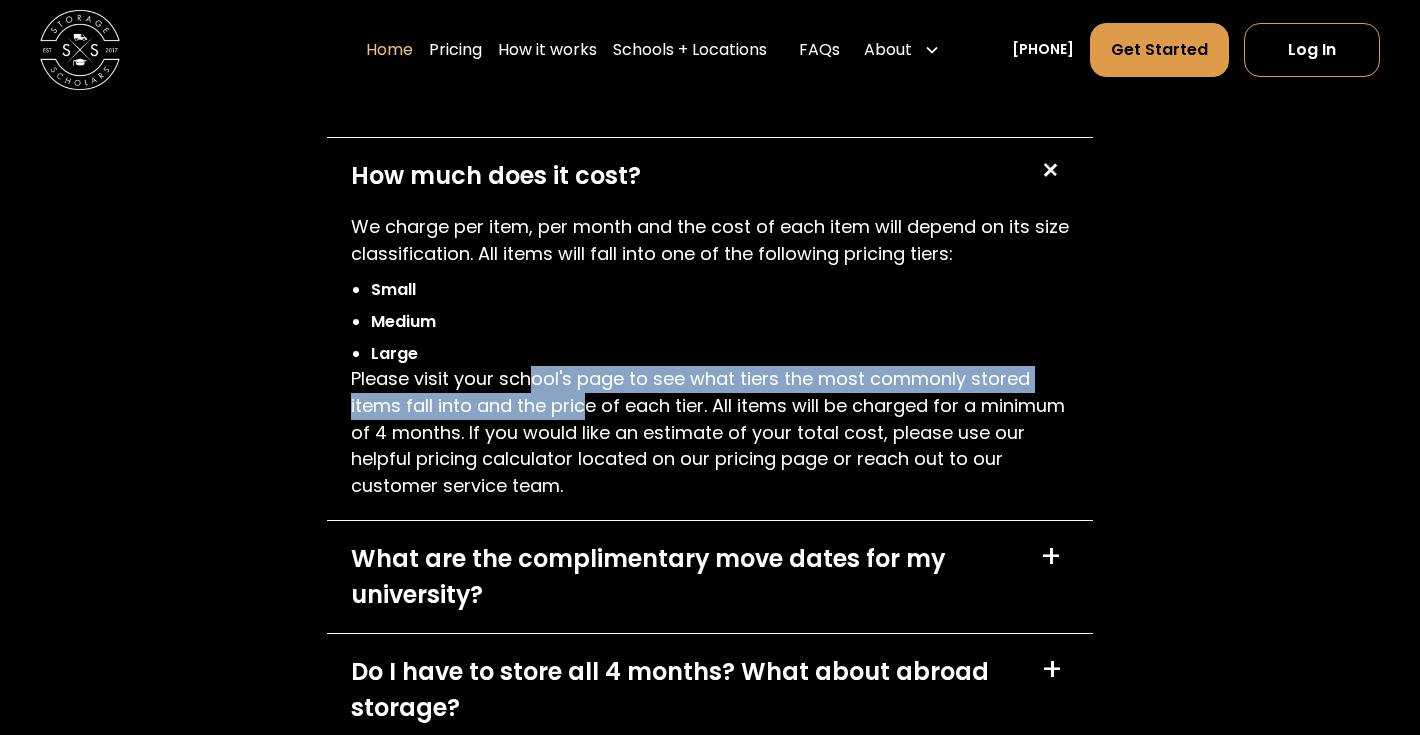 drag, startPoint x: 535, startPoint y: 389, endPoint x: 585, endPoint y: 418, distance: 57.801384 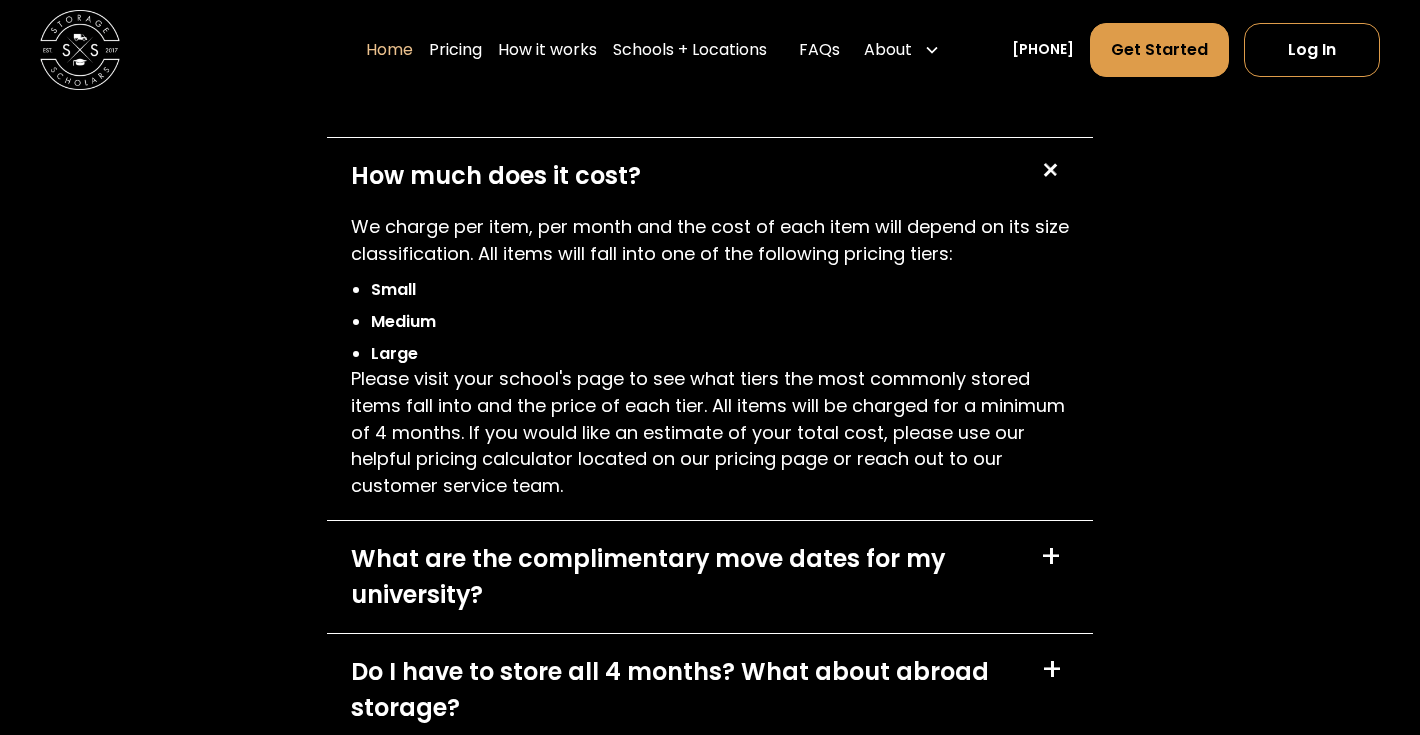 click on "Please visit your school's page to see what tiers the most commonly stored items fall into and the price of each tier. All items will be charged for a minimum of 4 months. If you would like an estimate of your total cost, please use our helpful pricing calculator located on our pricing page or reach out to our customer service team." at bounding box center (710, 433) 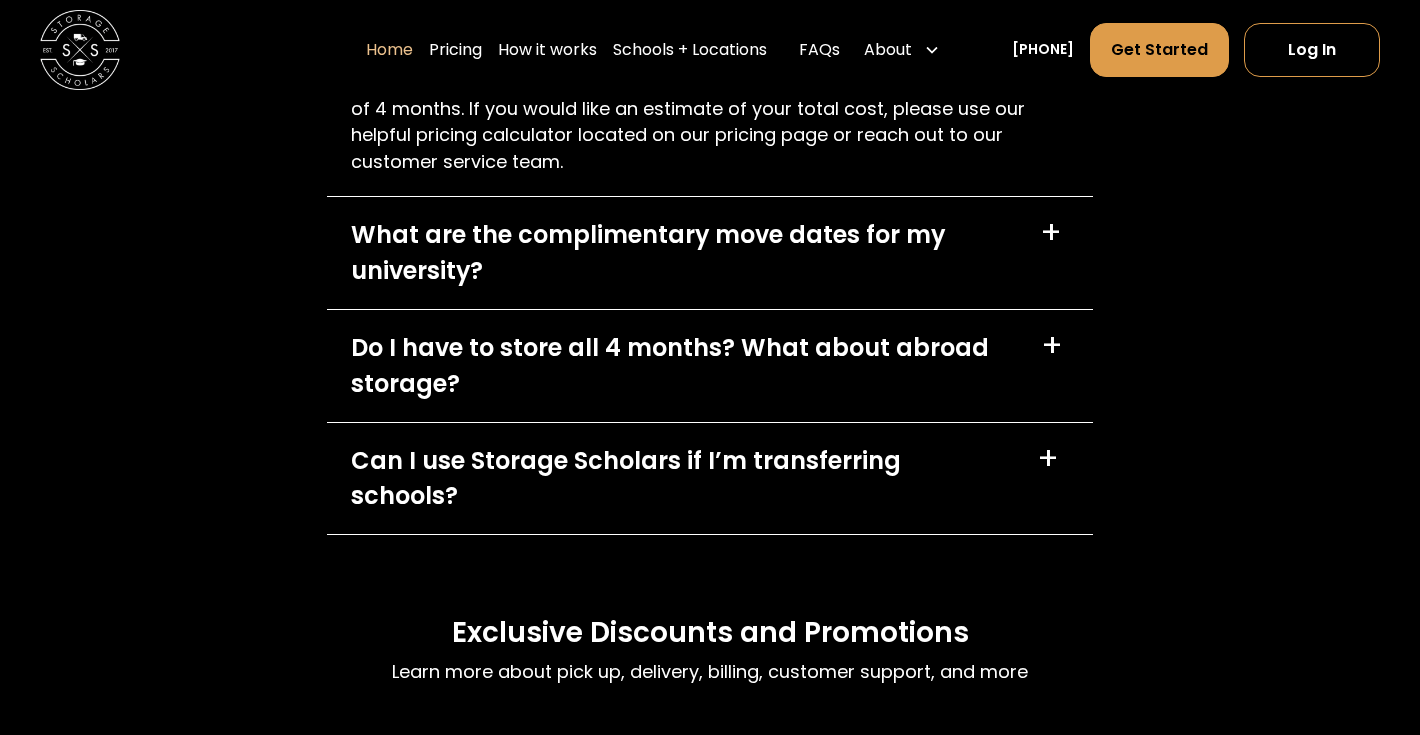 scroll, scrollTop: 6102, scrollLeft: 0, axis: vertical 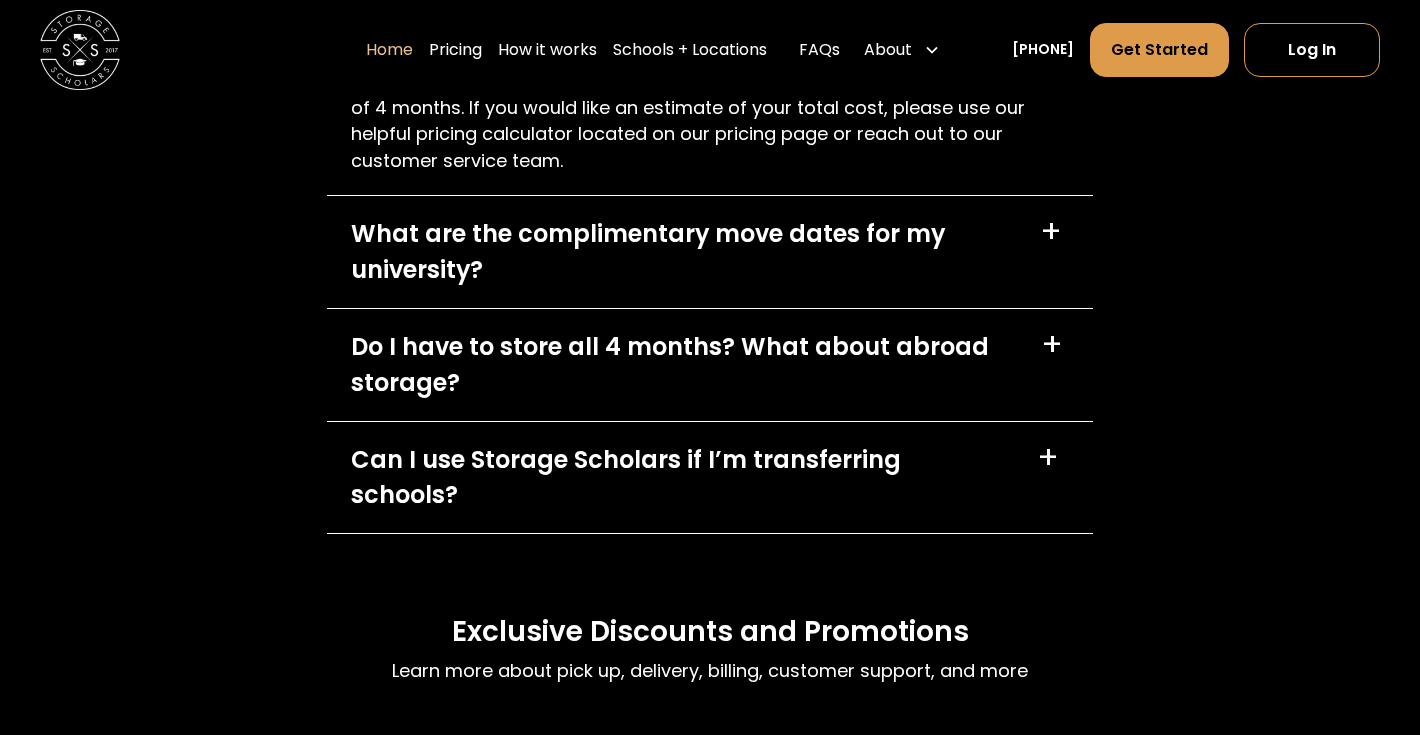 click on "Do I have to store all 4 months? What about abroad storage?" at bounding box center (684, 365) 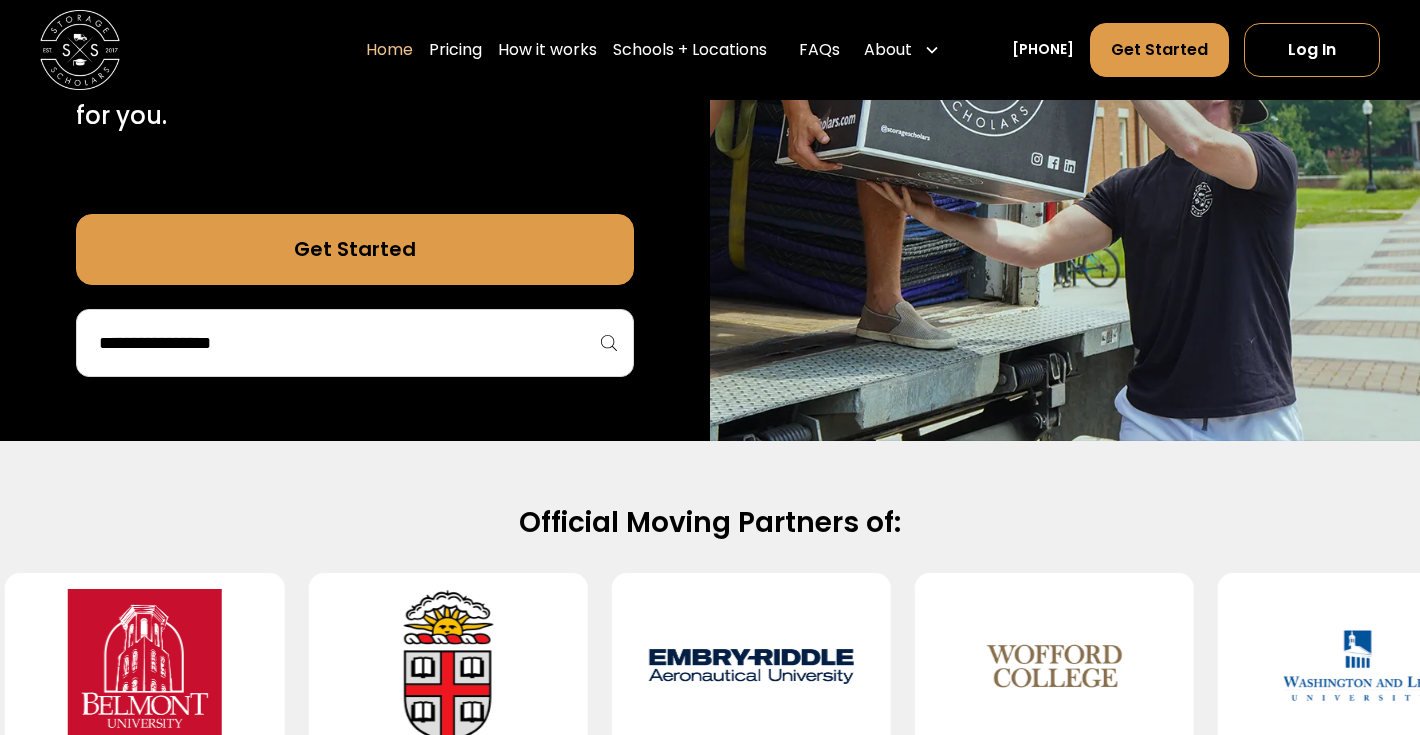 scroll, scrollTop: 0, scrollLeft: 0, axis: both 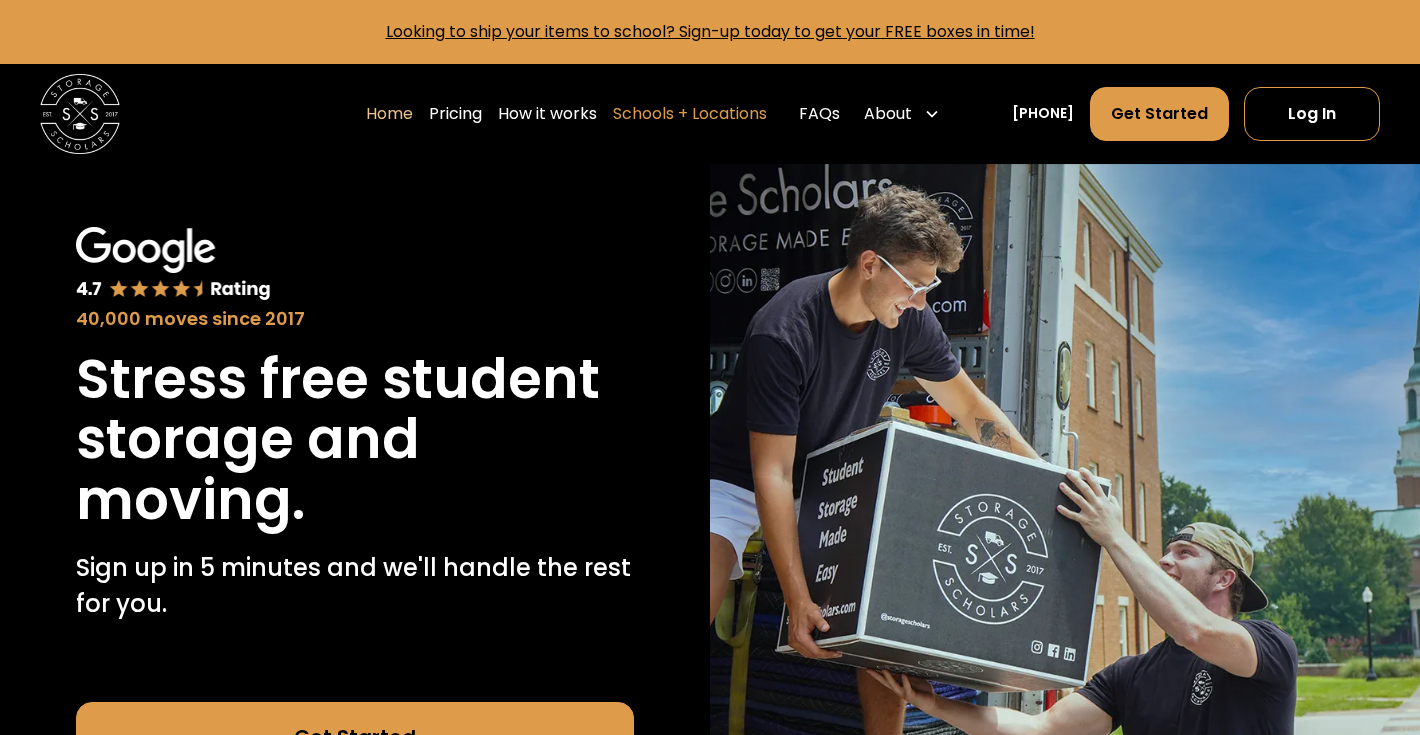 click on "Schools + Locations" at bounding box center [690, 114] 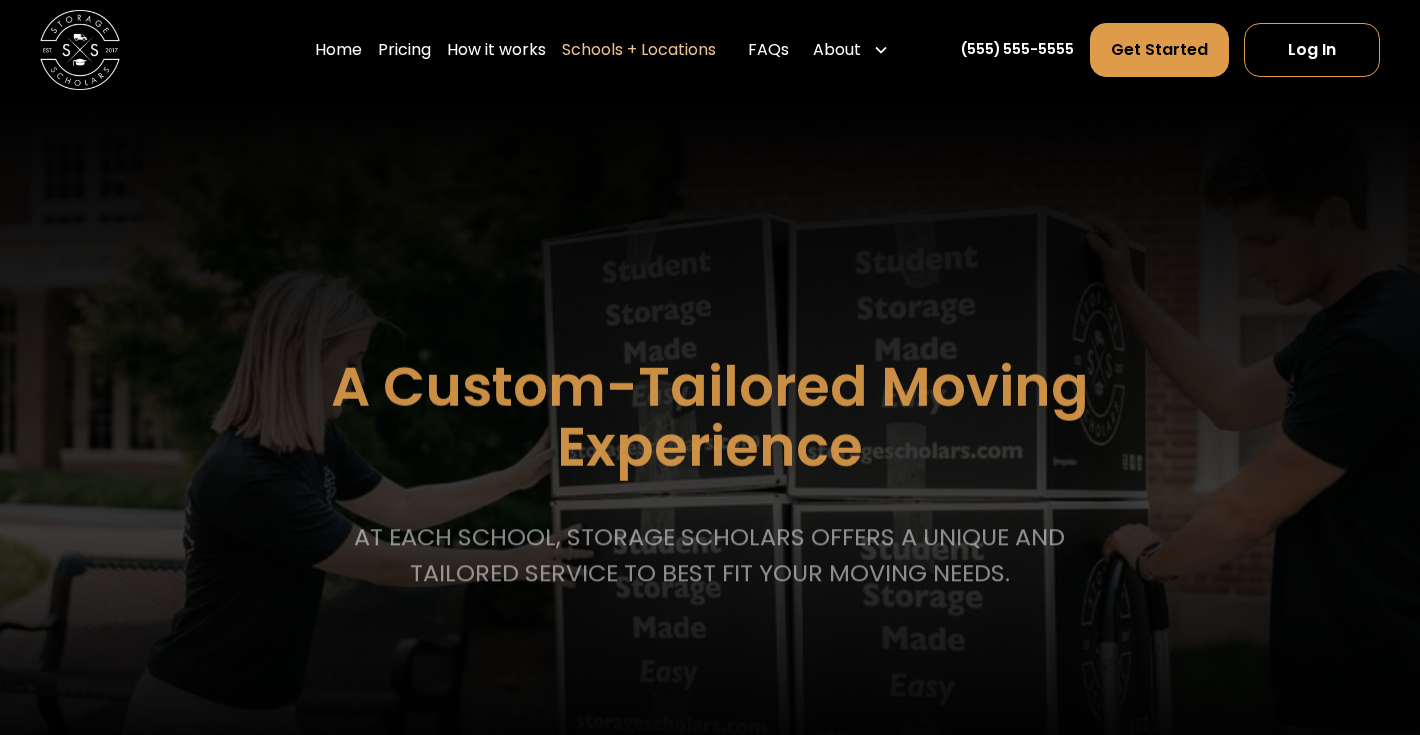 scroll, scrollTop: 0, scrollLeft: 0, axis: both 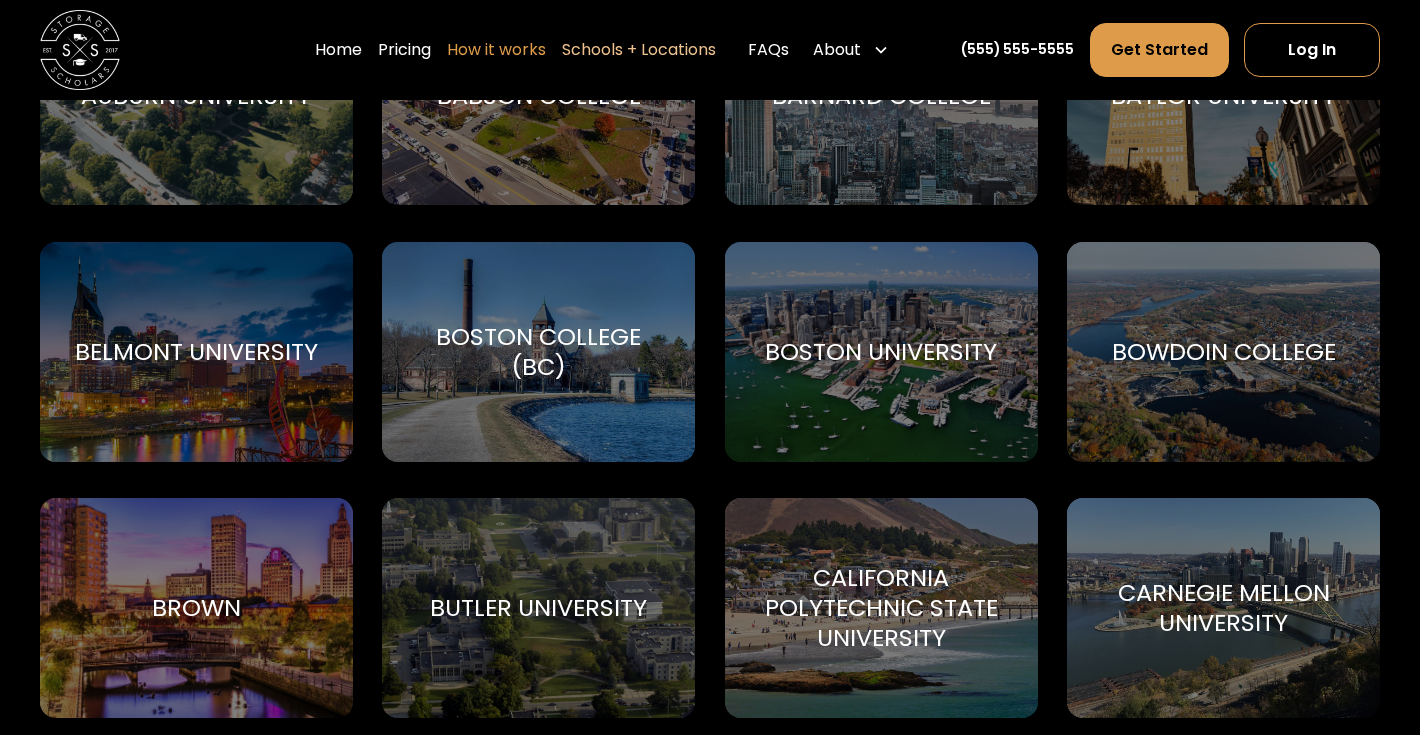 click on "How it works" at bounding box center (496, 50) 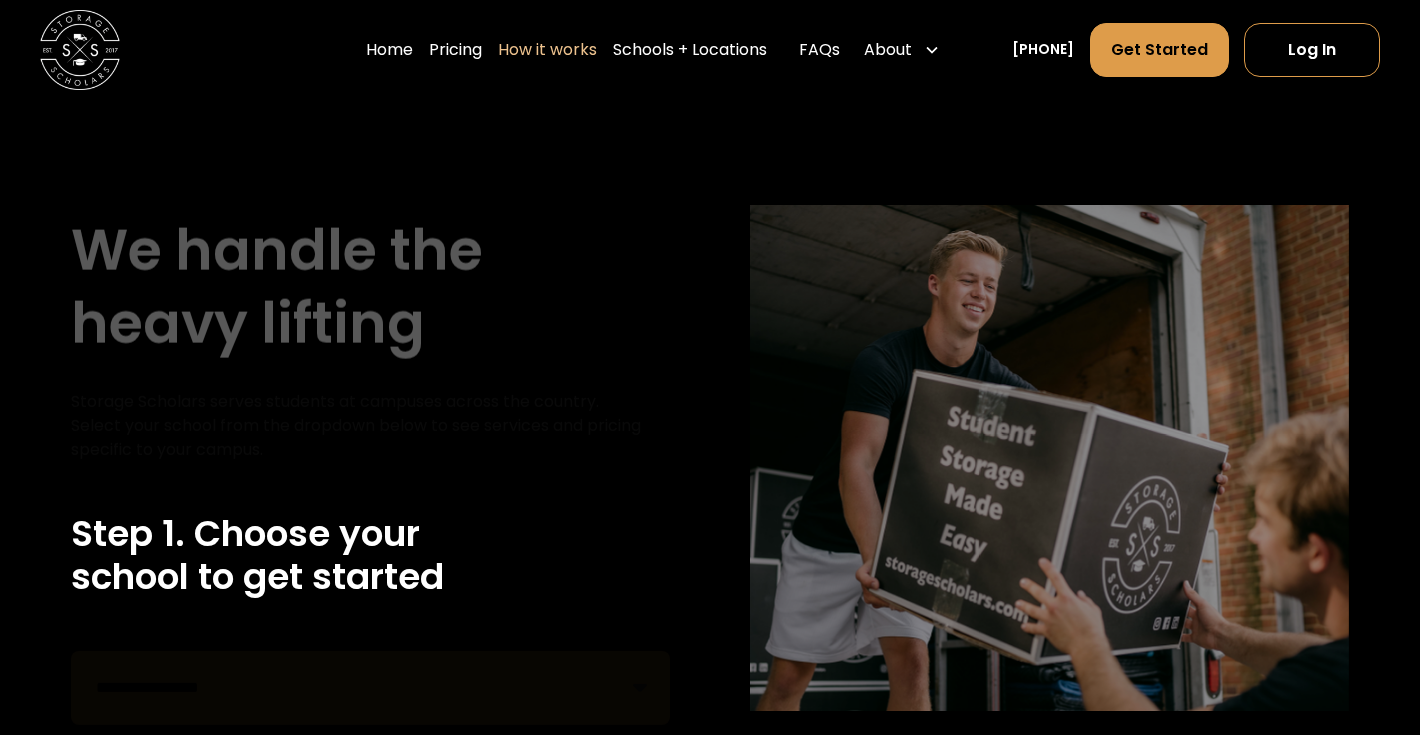 scroll, scrollTop: 0, scrollLeft: 0, axis: both 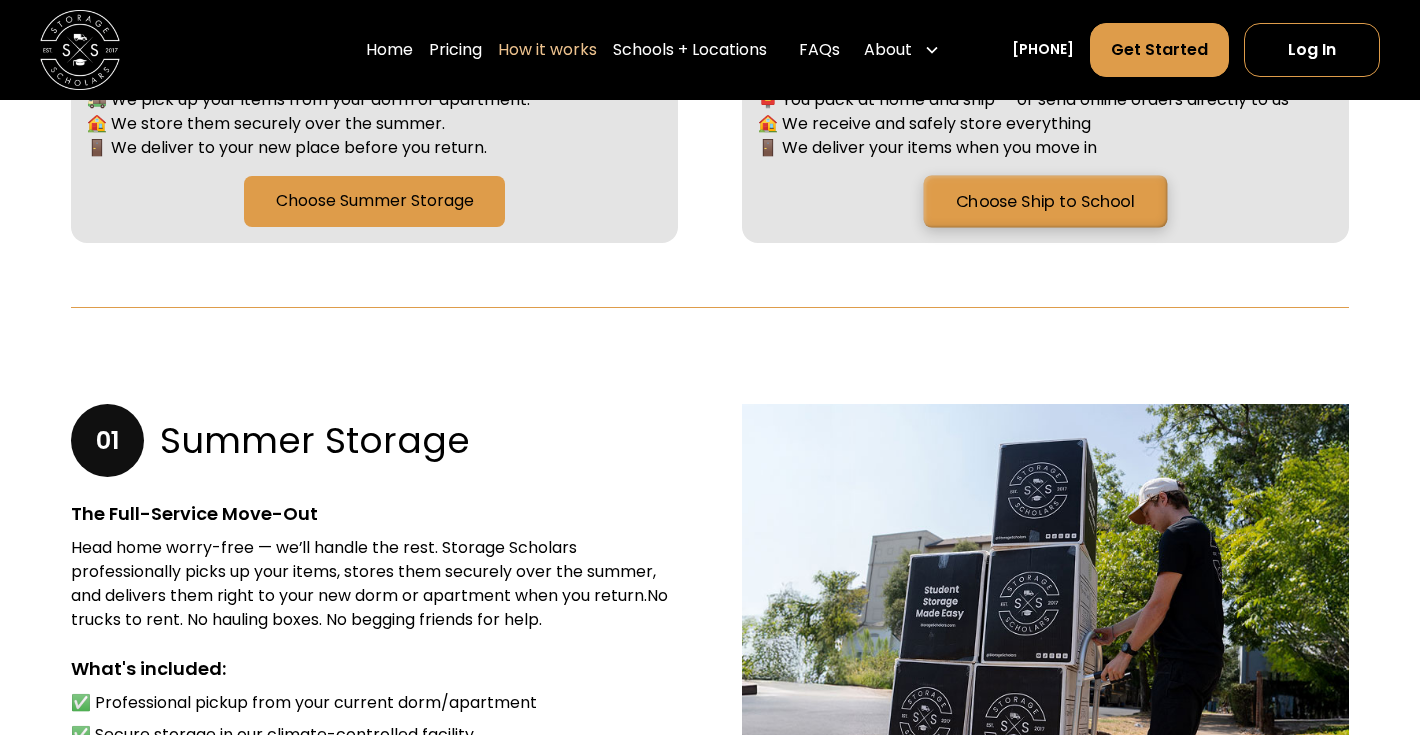 click on "Choose Ship to School" at bounding box center [1046, 201] 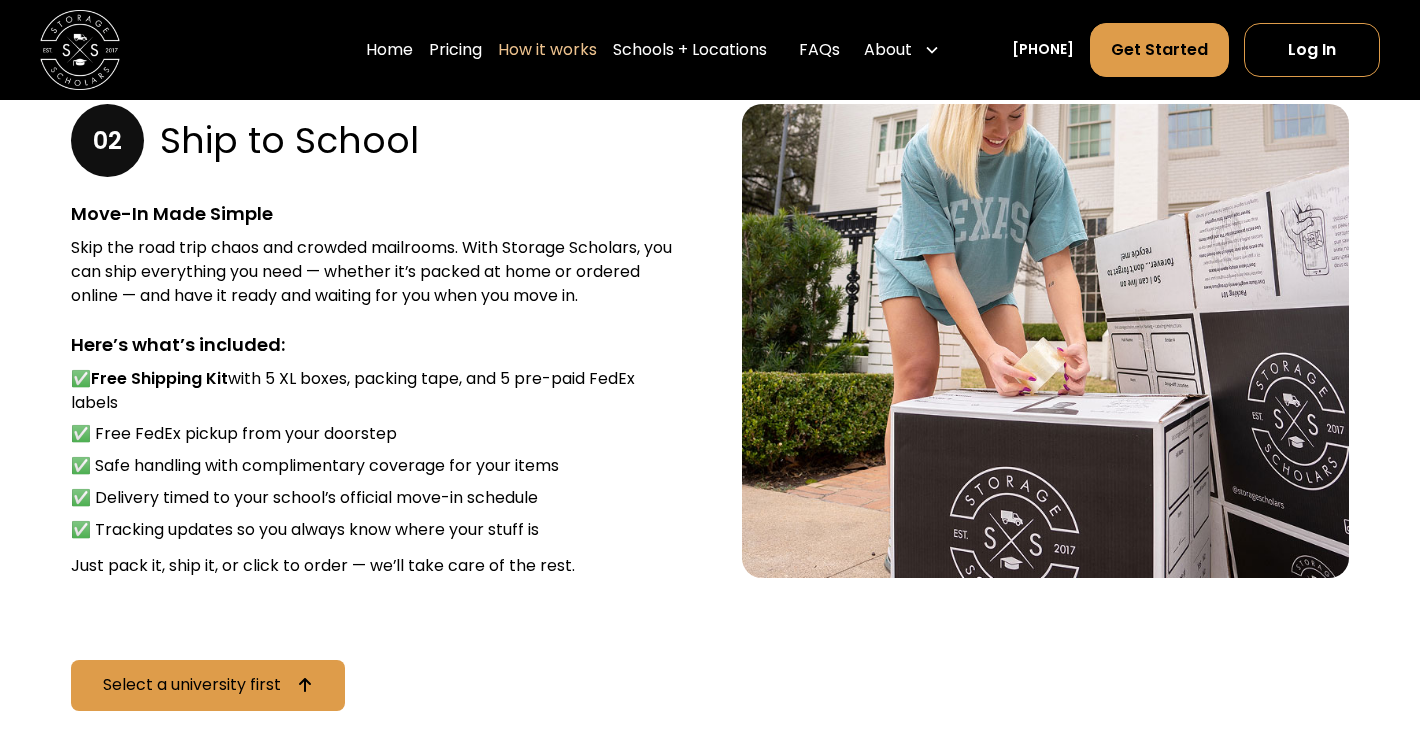 scroll, scrollTop: 2608, scrollLeft: 0, axis: vertical 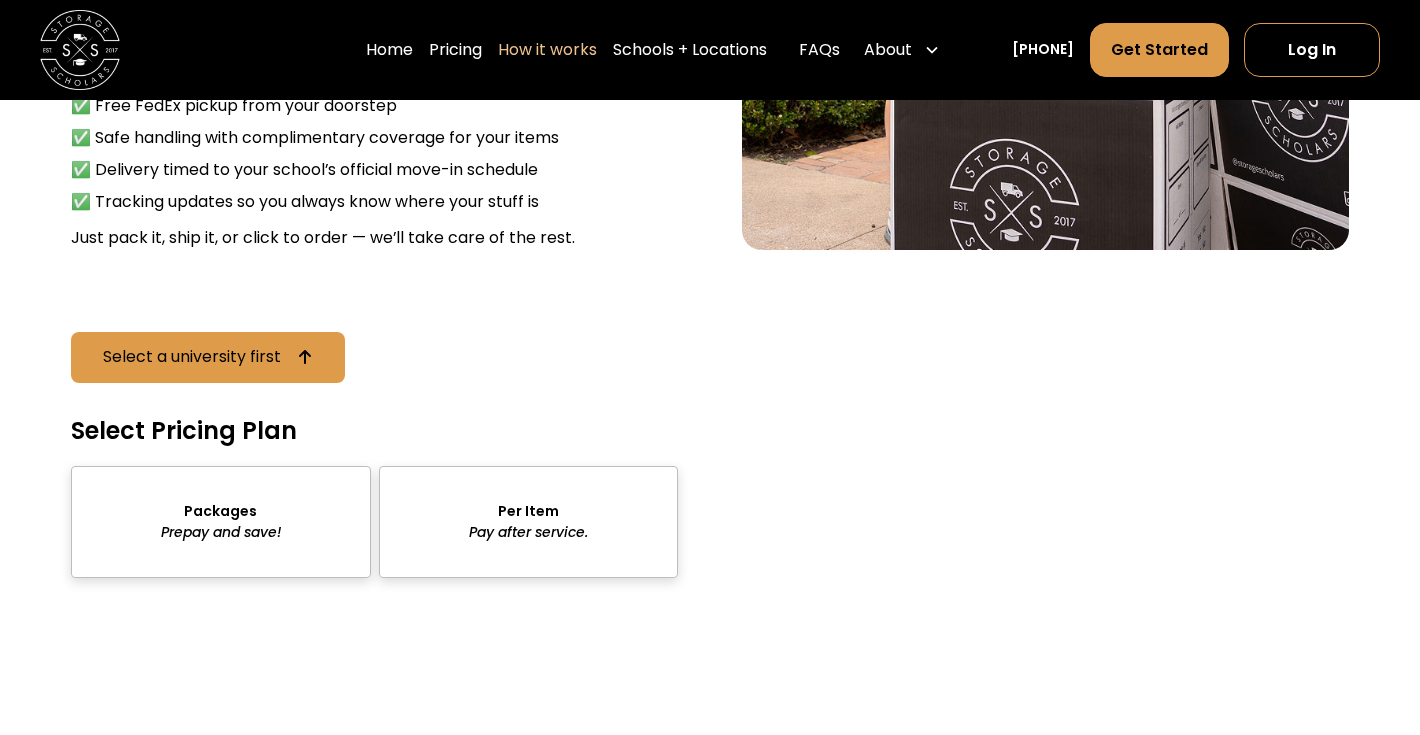 click at bounding box center (529, 522) 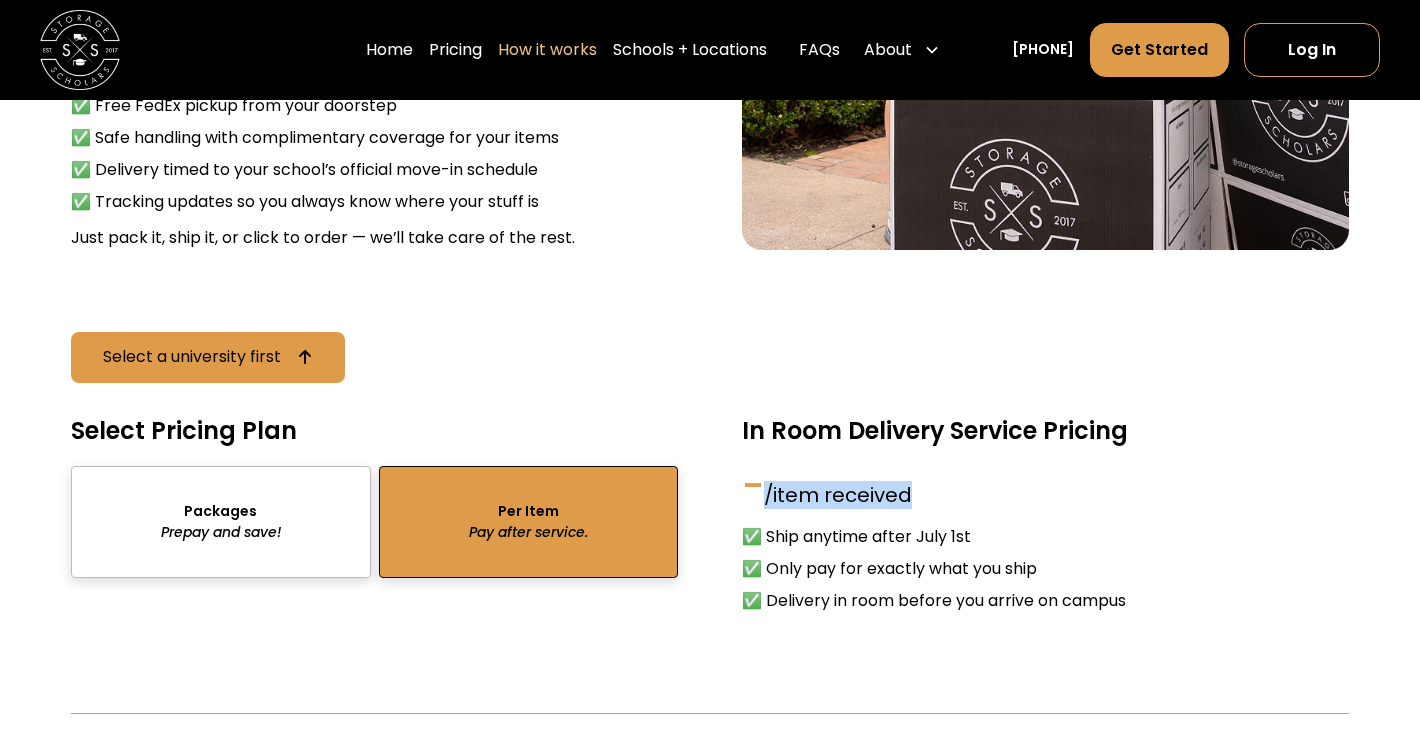 drag, startPoint x: 765, startPoint y: 495, endPoint x: 974, endPoint y: 488, distance: 209.11719 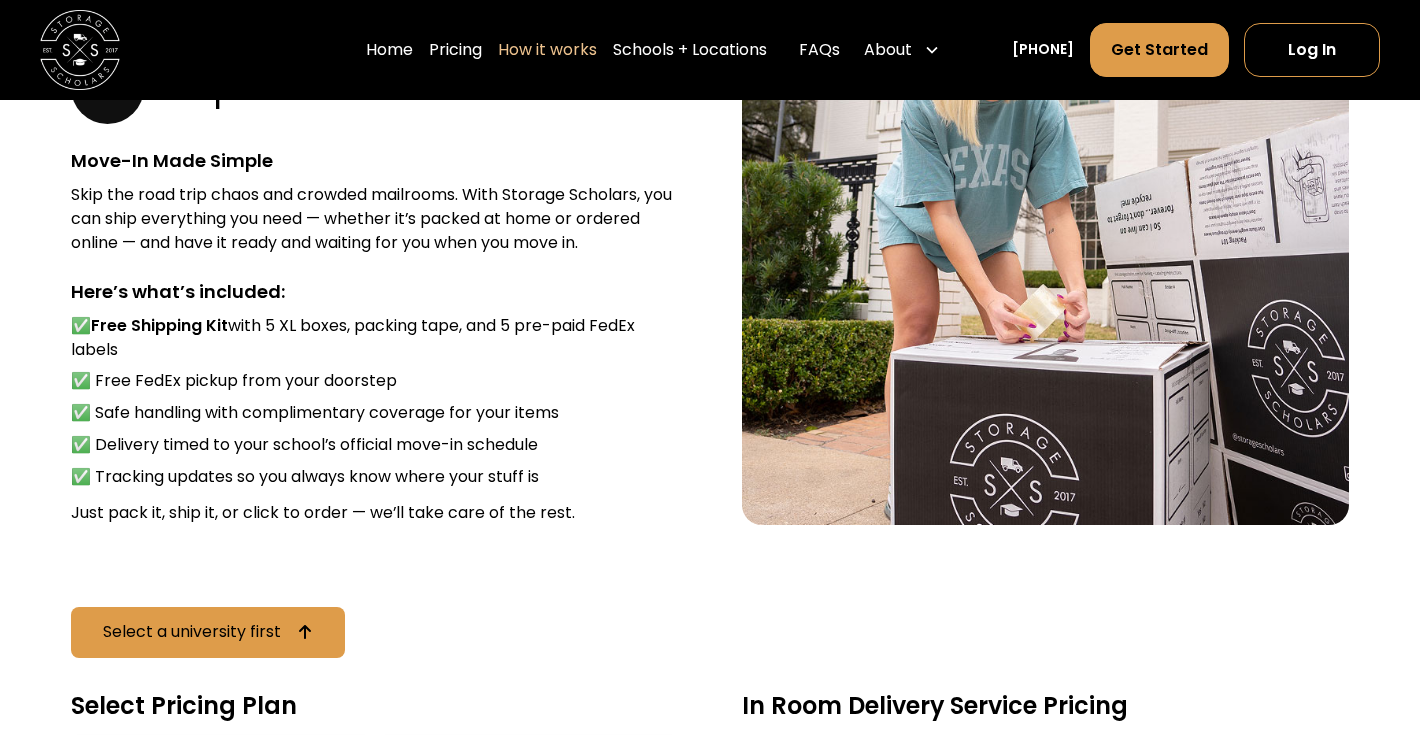 scroll, scrollTop: 2648, scrollLeft: 0, axis: vertical 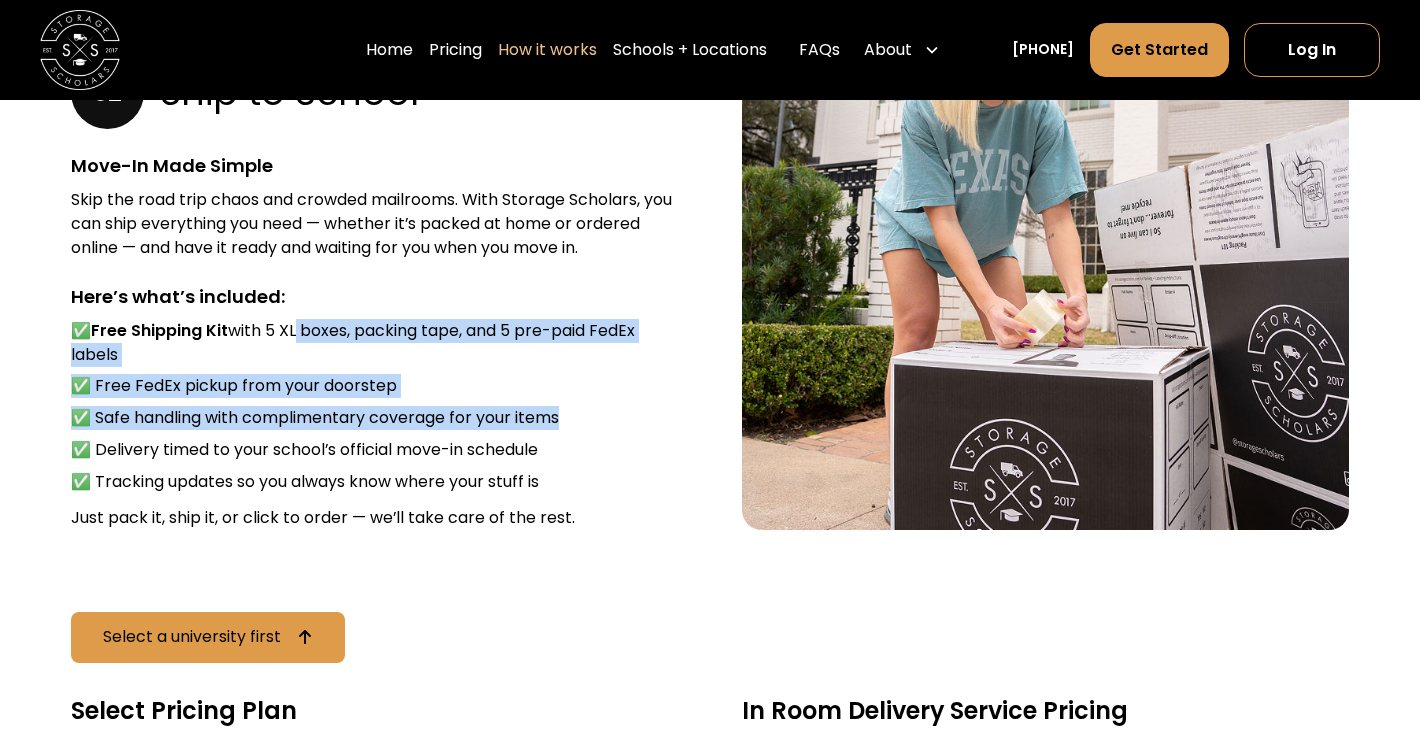 drag, startPoint x: 291, startPoint y: 319, endPoint x: 563, endPoint y: 407, distance: 285.8811 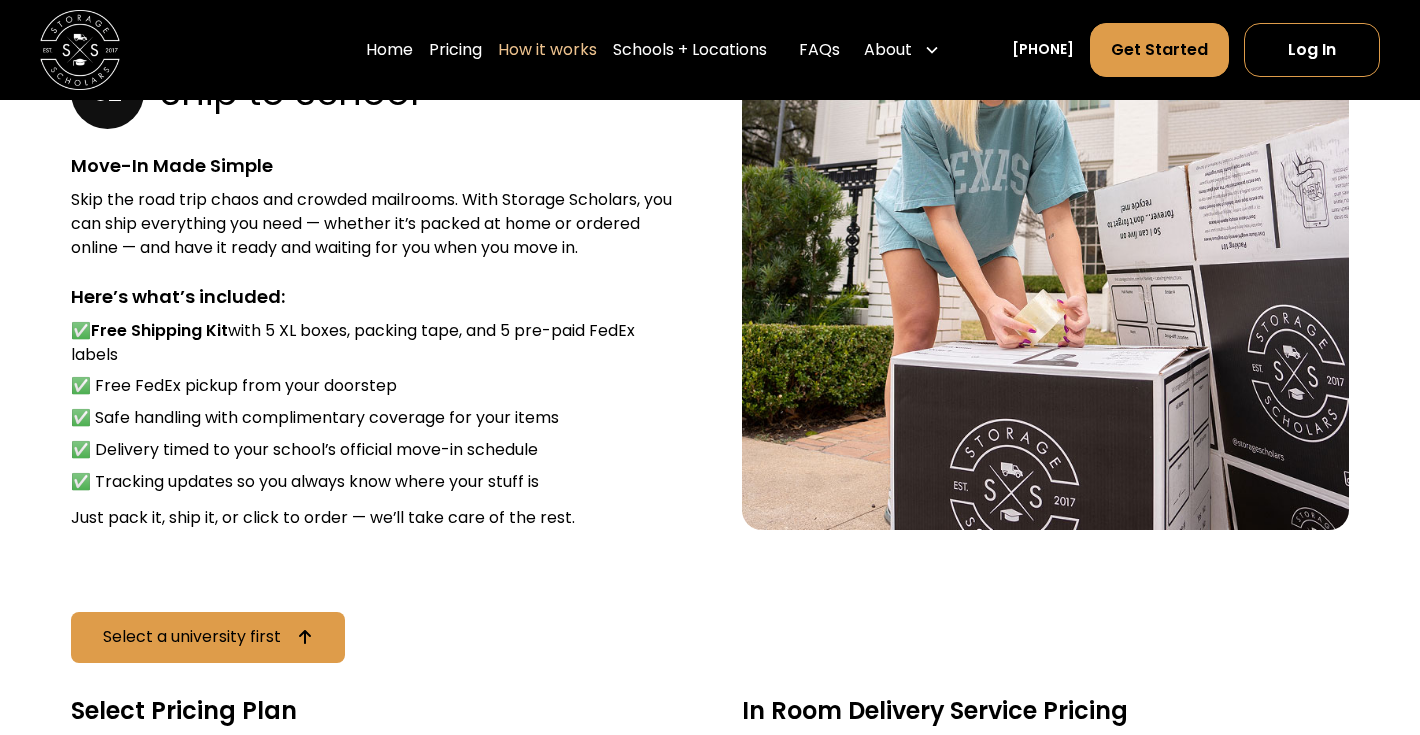 click on "✅ Safe handling with complimentary coverage for your items" at bounding box center (374, 418) 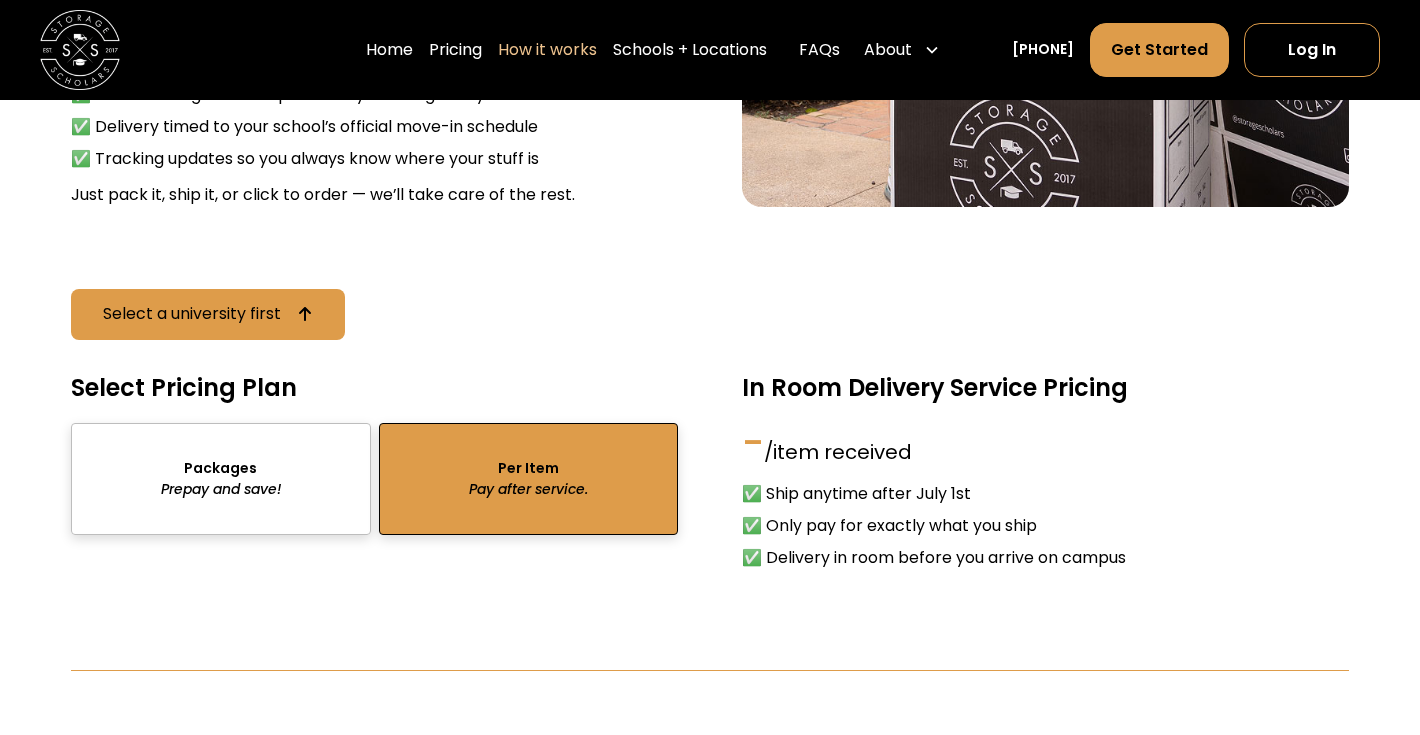 scroll, scrollTop: 2973, scrollLeft: 0, axis: vertical 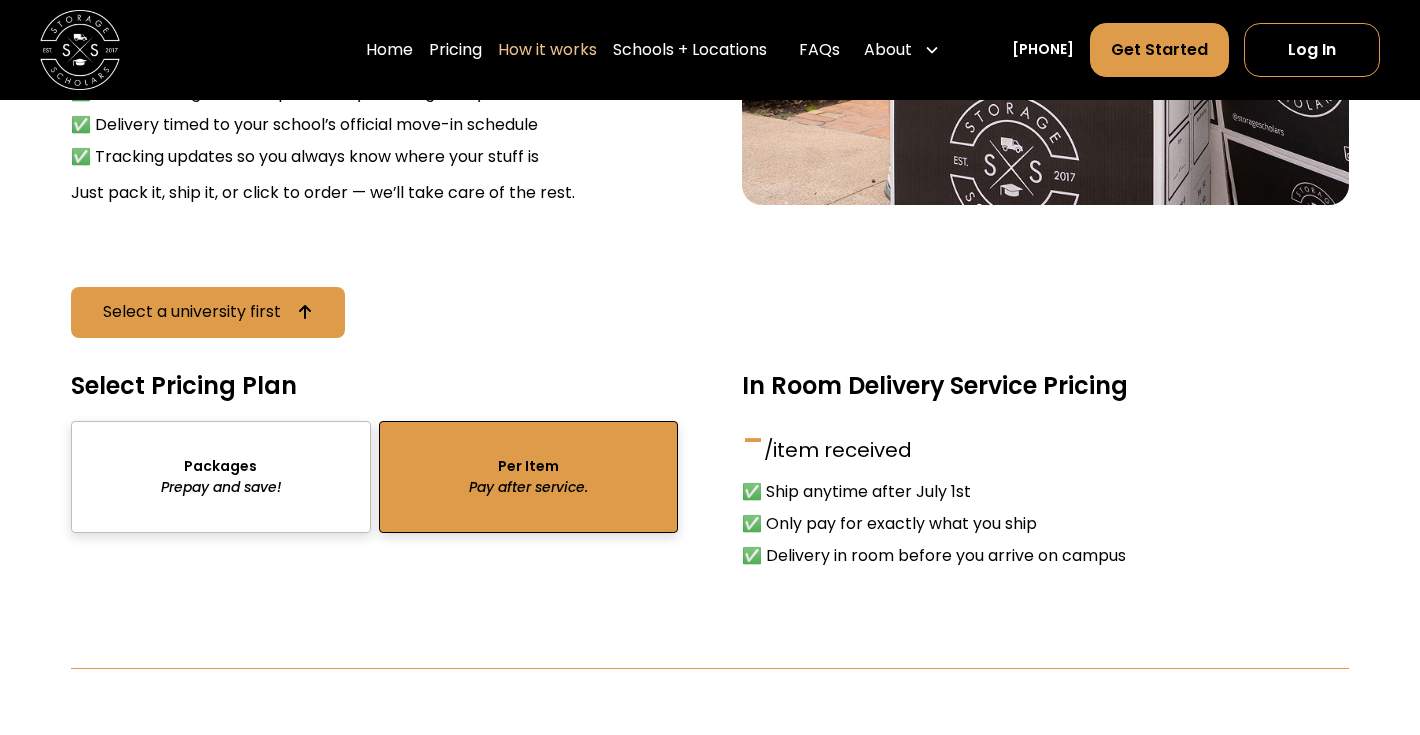 click at bounding box center [221, 477] 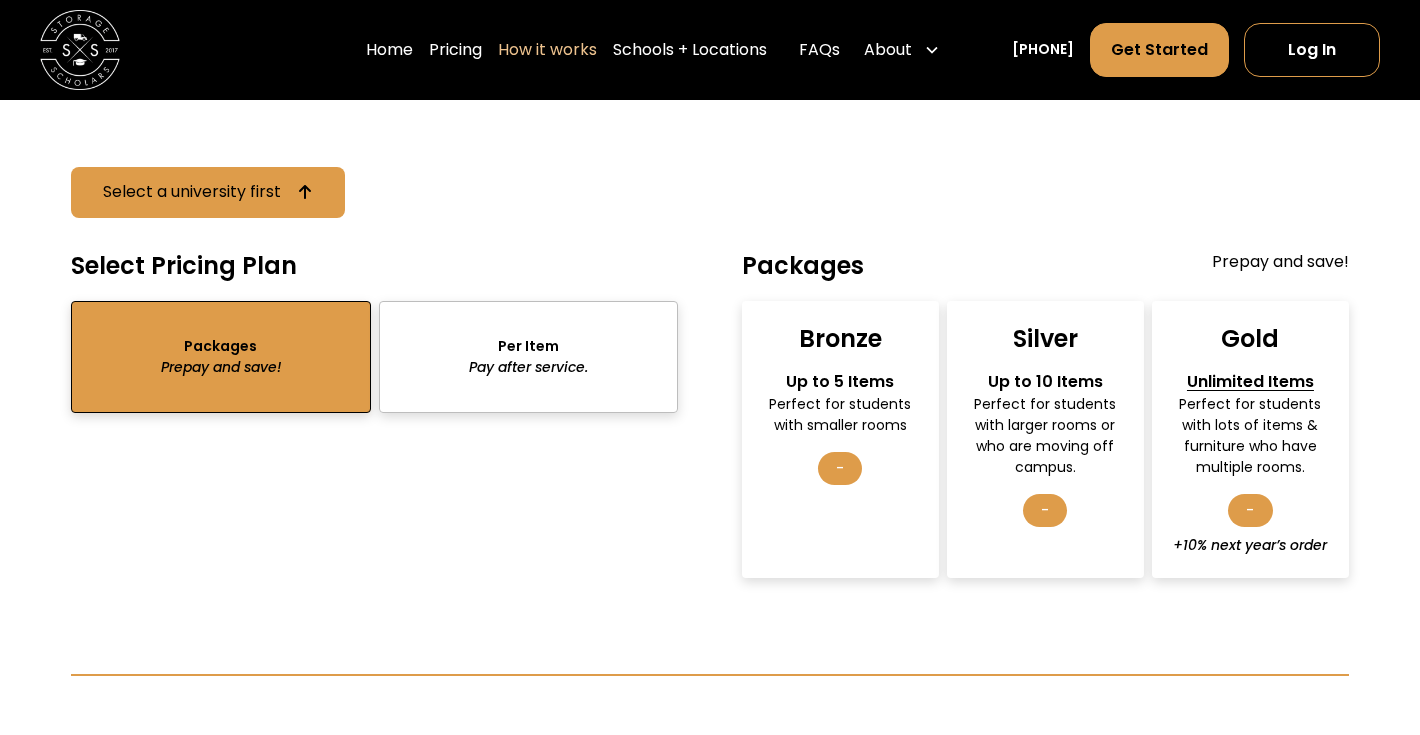 scroll, scrollTop: 3116, scrollLeft: 0, axis: vertical 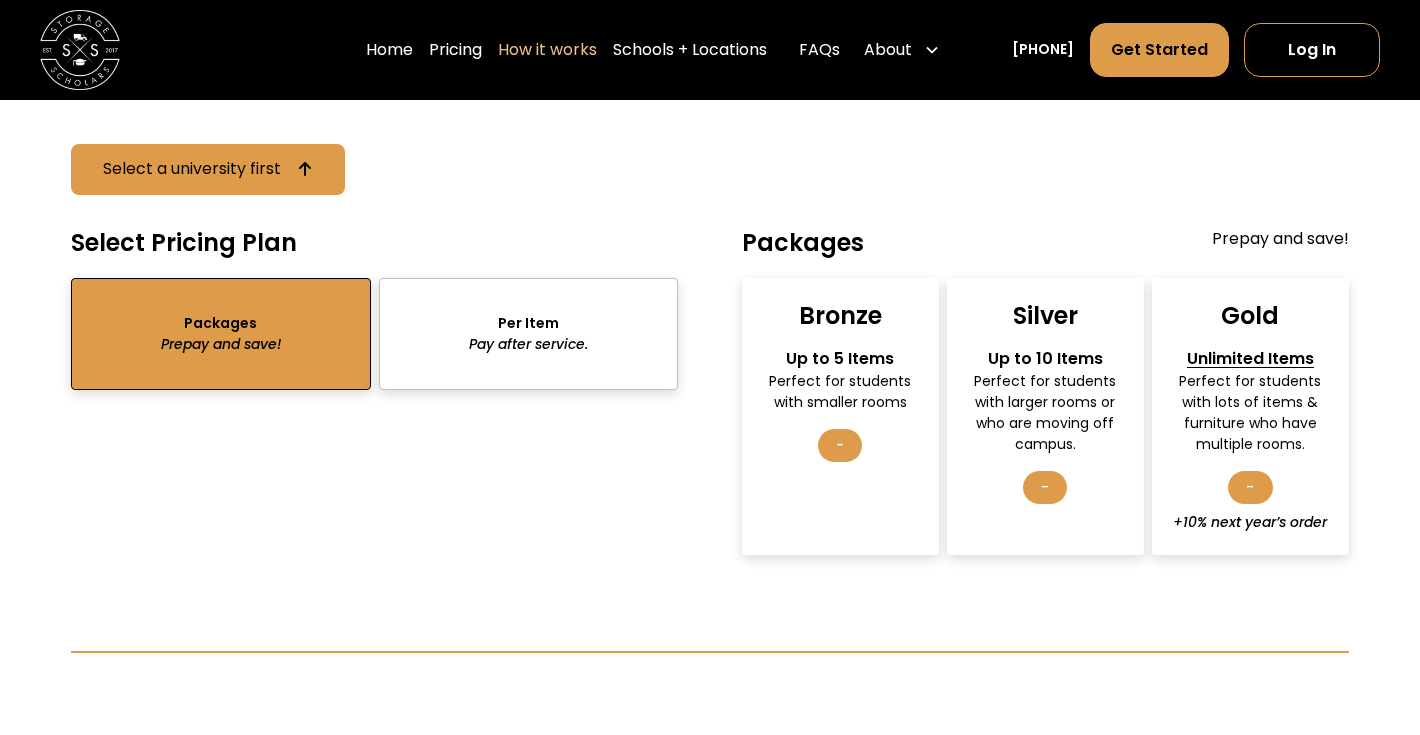 click at bounding box center (529, 334) 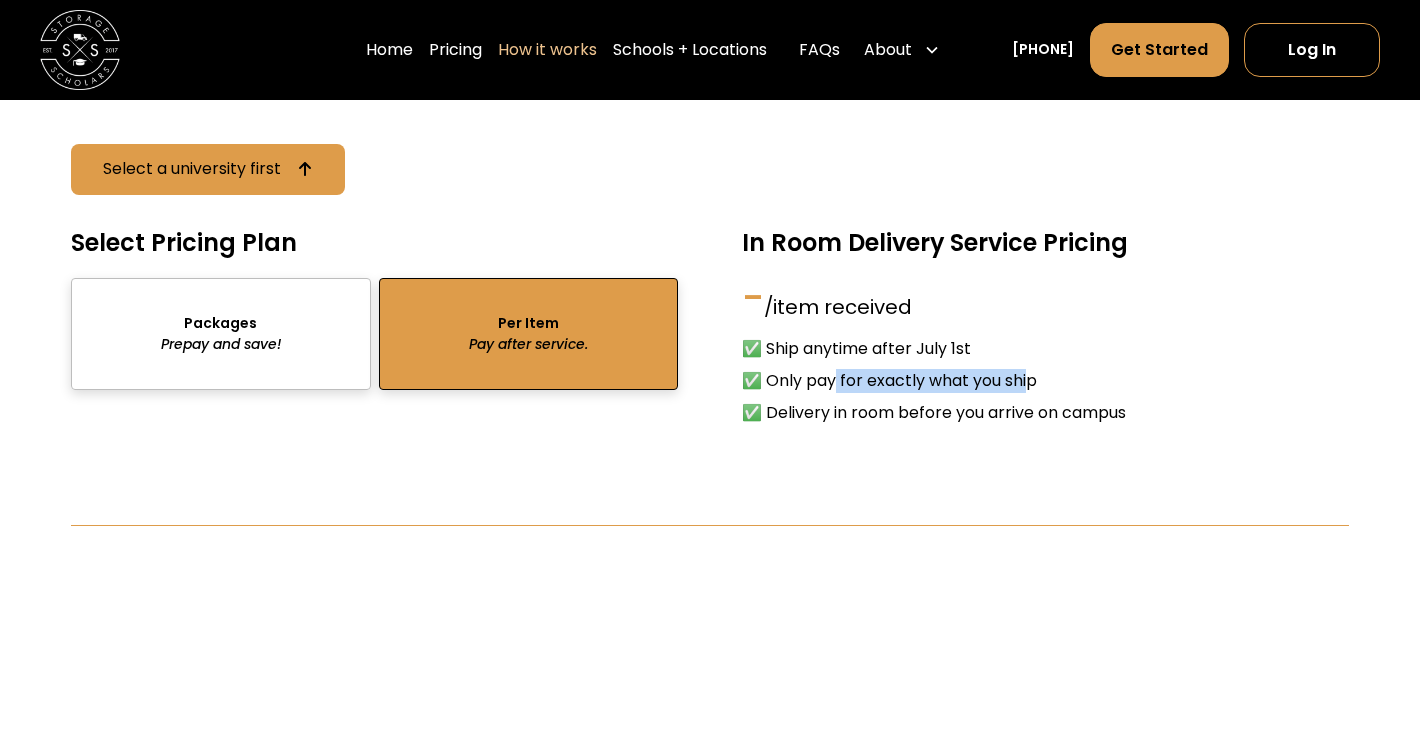 drag, startPoint x: 829, startPoint y: 379, endPoint x: 1024, endPoint y: 379, distance: 195 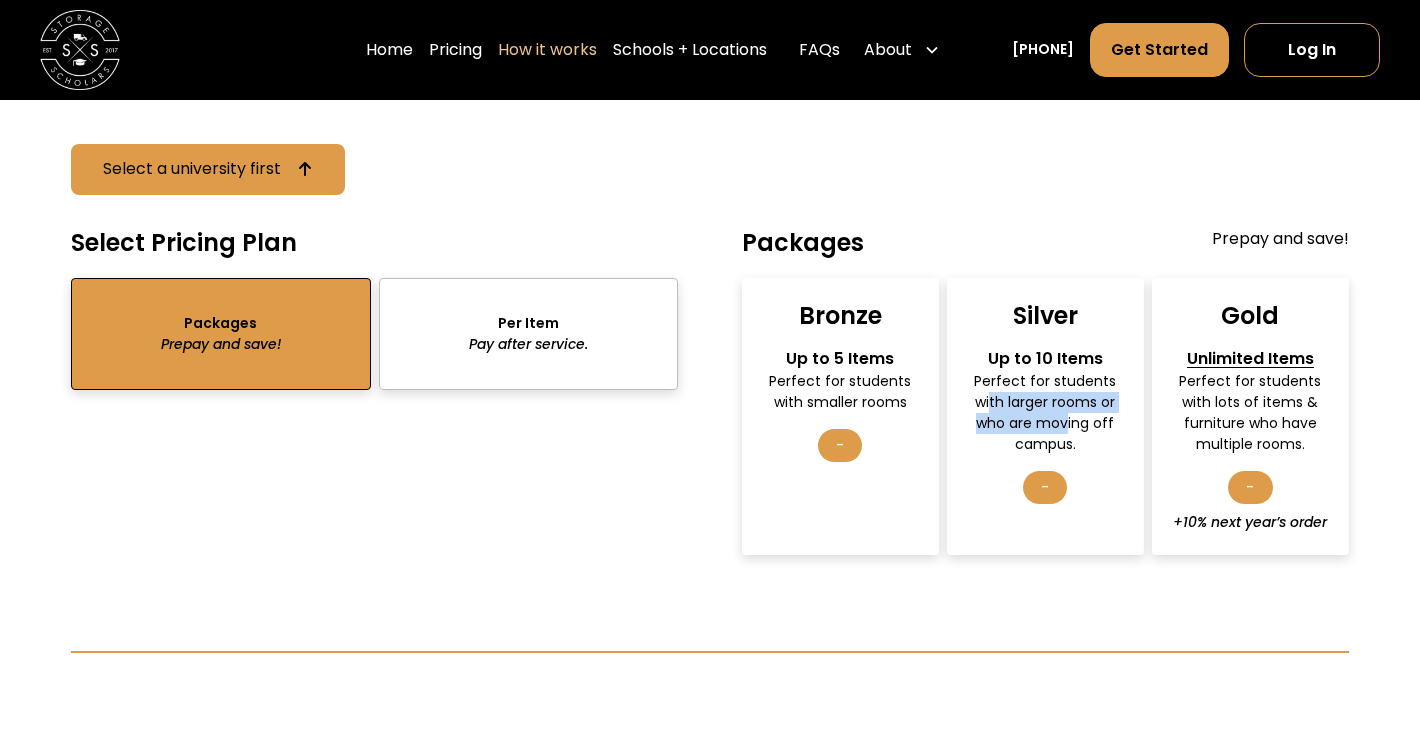 drag, startPoint x: 990, startPoint y: 398, endPoint x: 1065, endPoint y: 432, distance: 82.346825 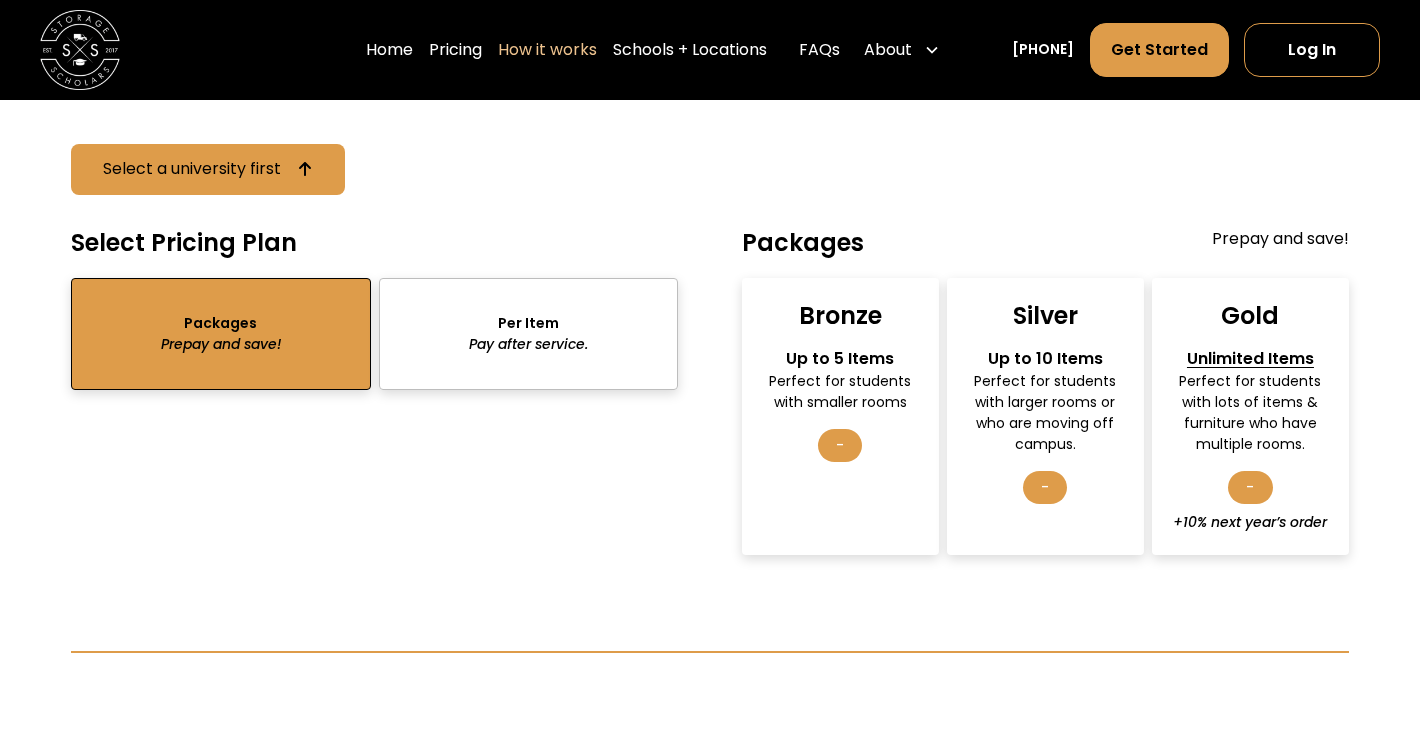 click on "Perfect for students with smaller rooms" at bounding box center (840, 392) 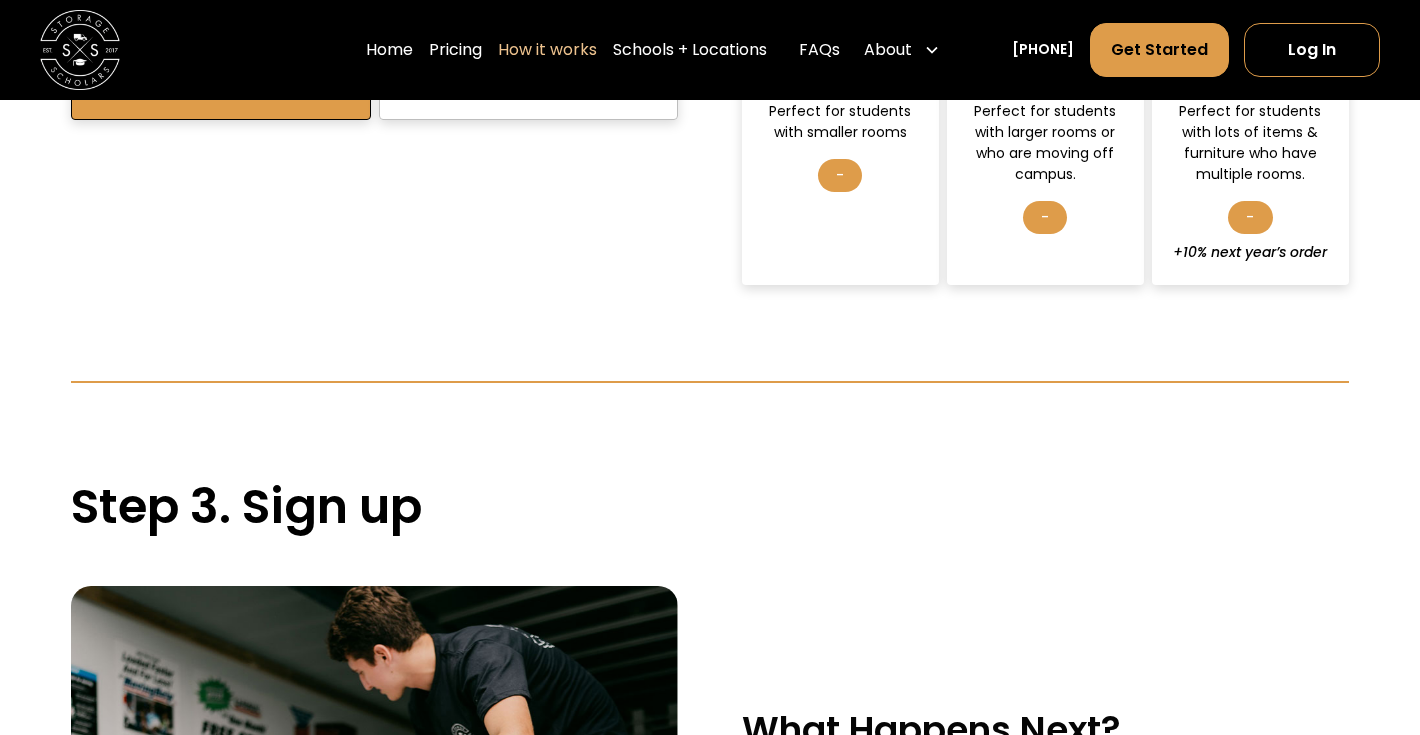 scroll, scrollTop: 3361, scrollLeft: 0, axis: vertical 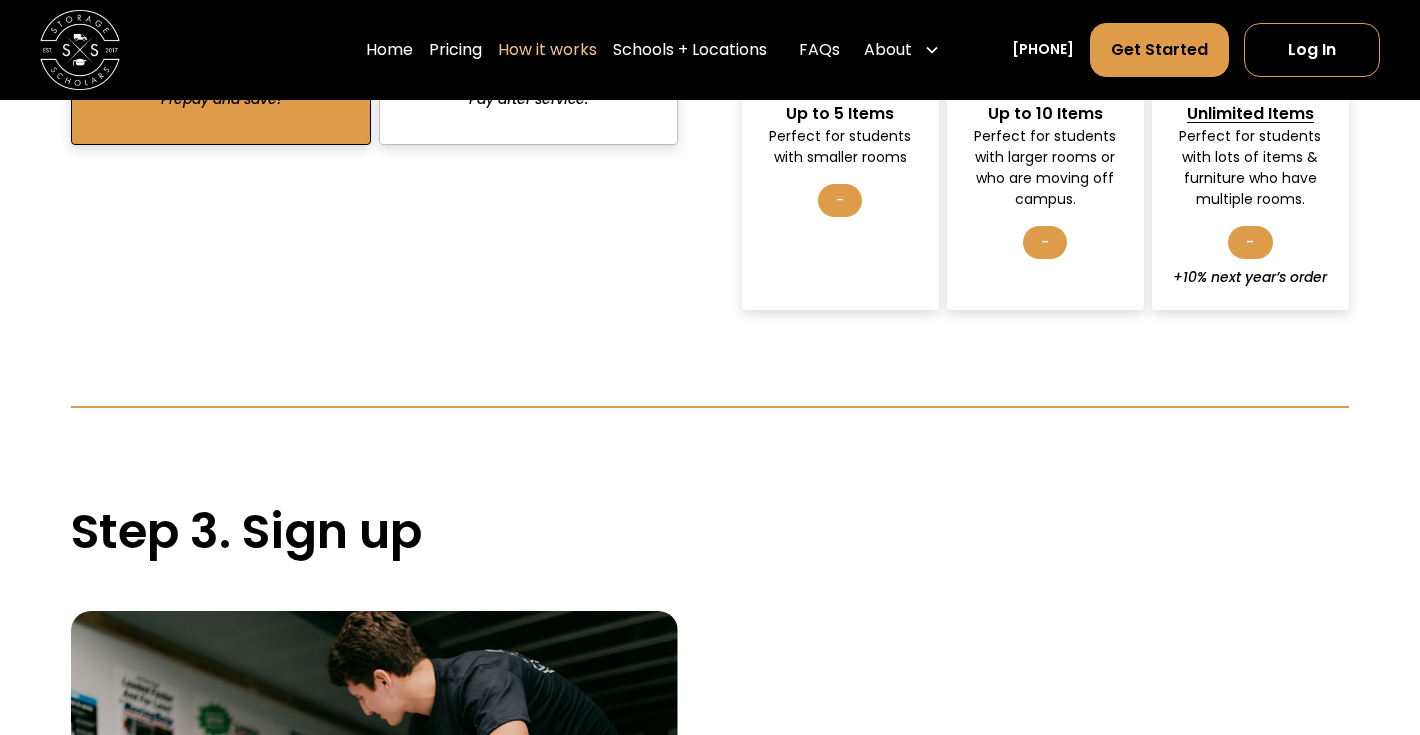 click on "Bronze Up to 5 Items Perfect for students with smaller rooms -" at bounding box center (840, 172) 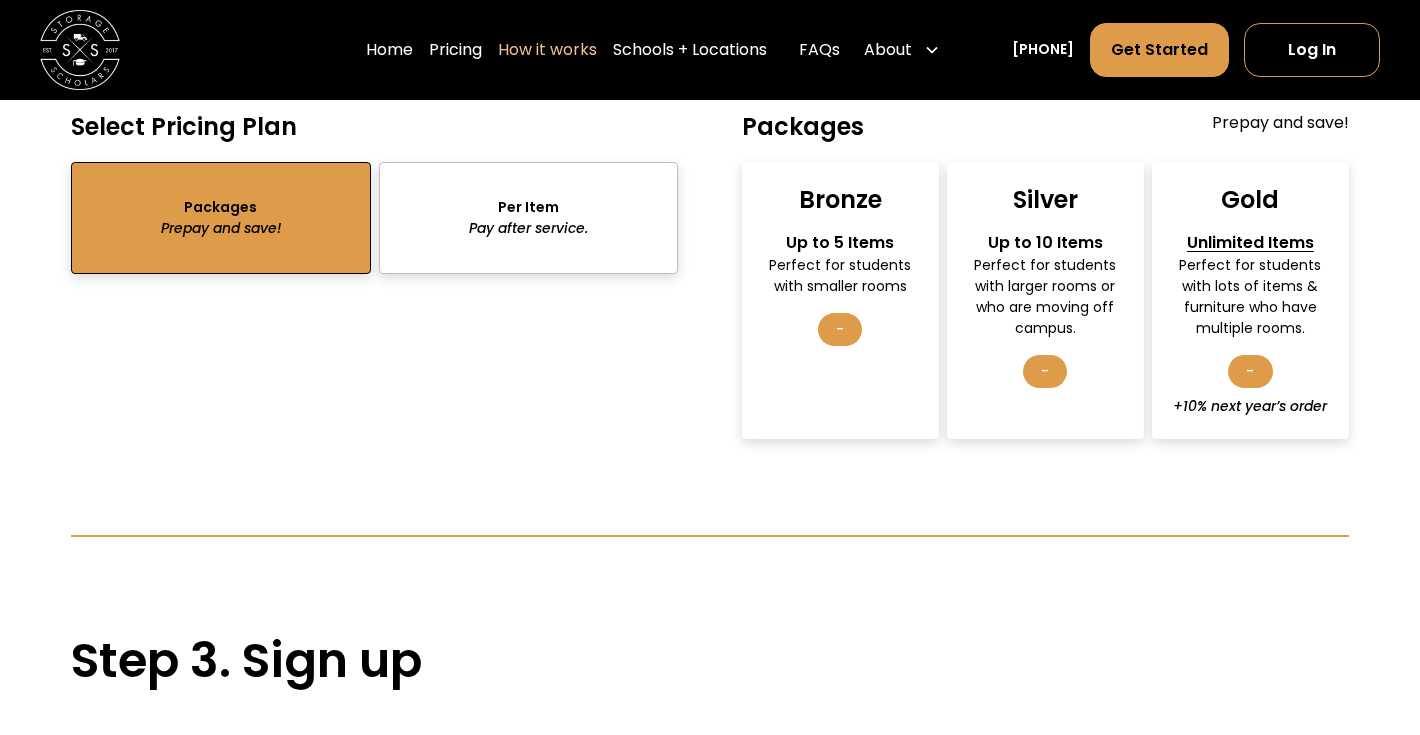 scroll, scrollTop: 3085, scrollLeft: 0, axis: vertical 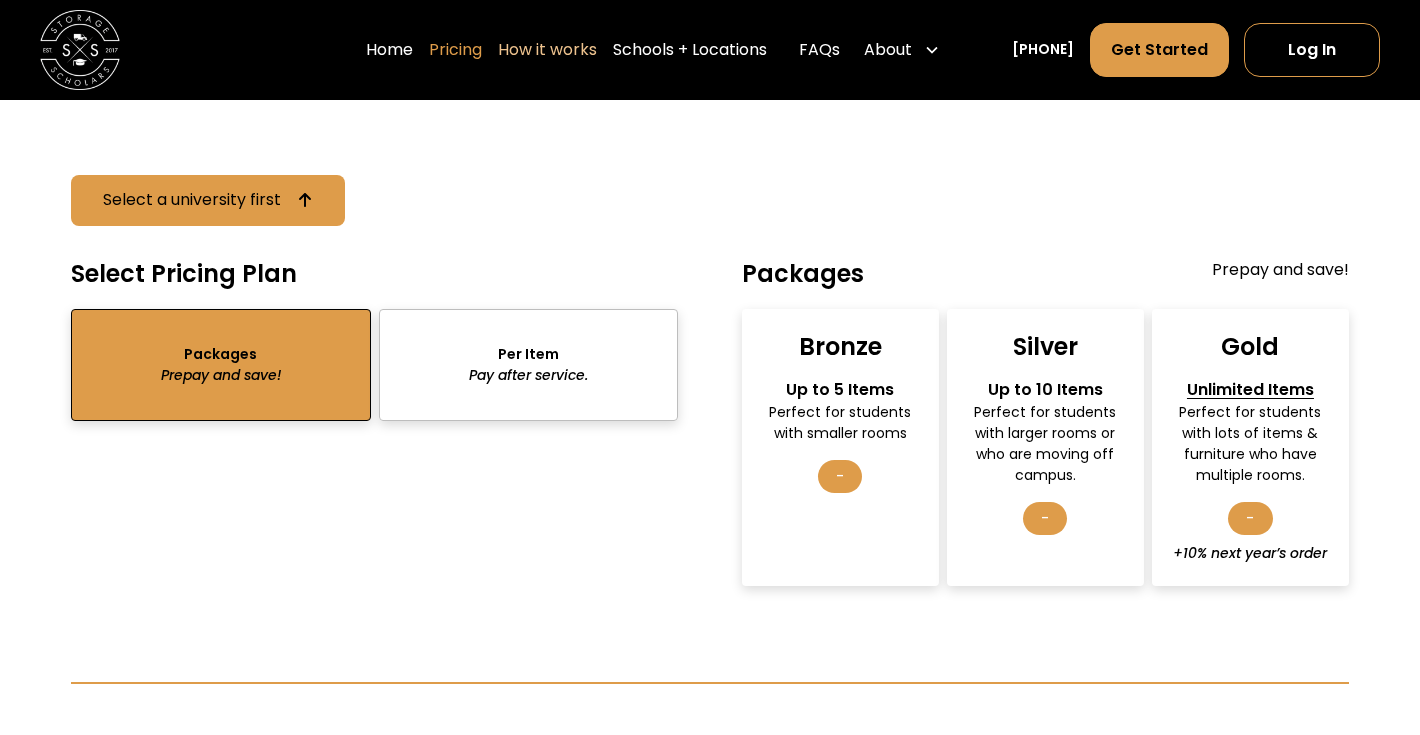 click on "Pricing" at bounding box center (455, 50) 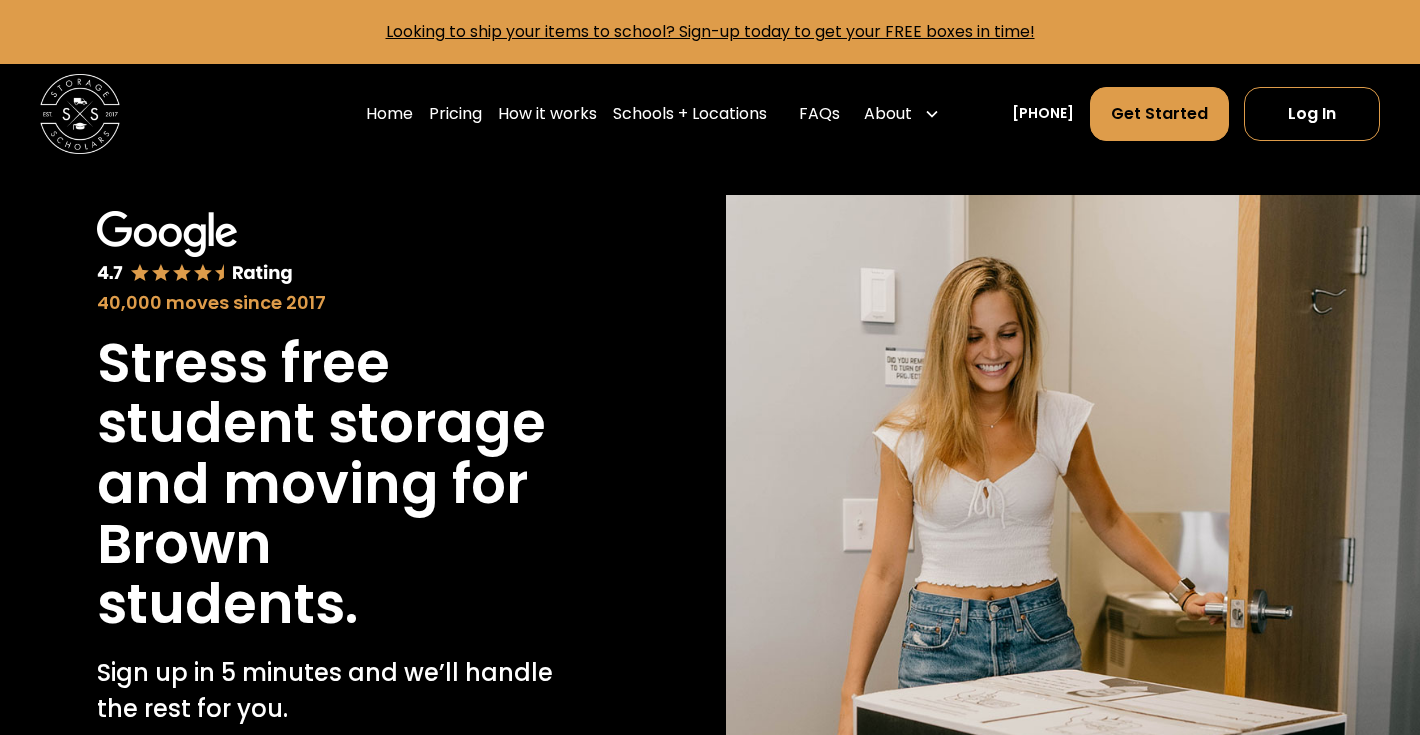 scroll, scrollTop: 0, scrollLeft: 0, axis: both 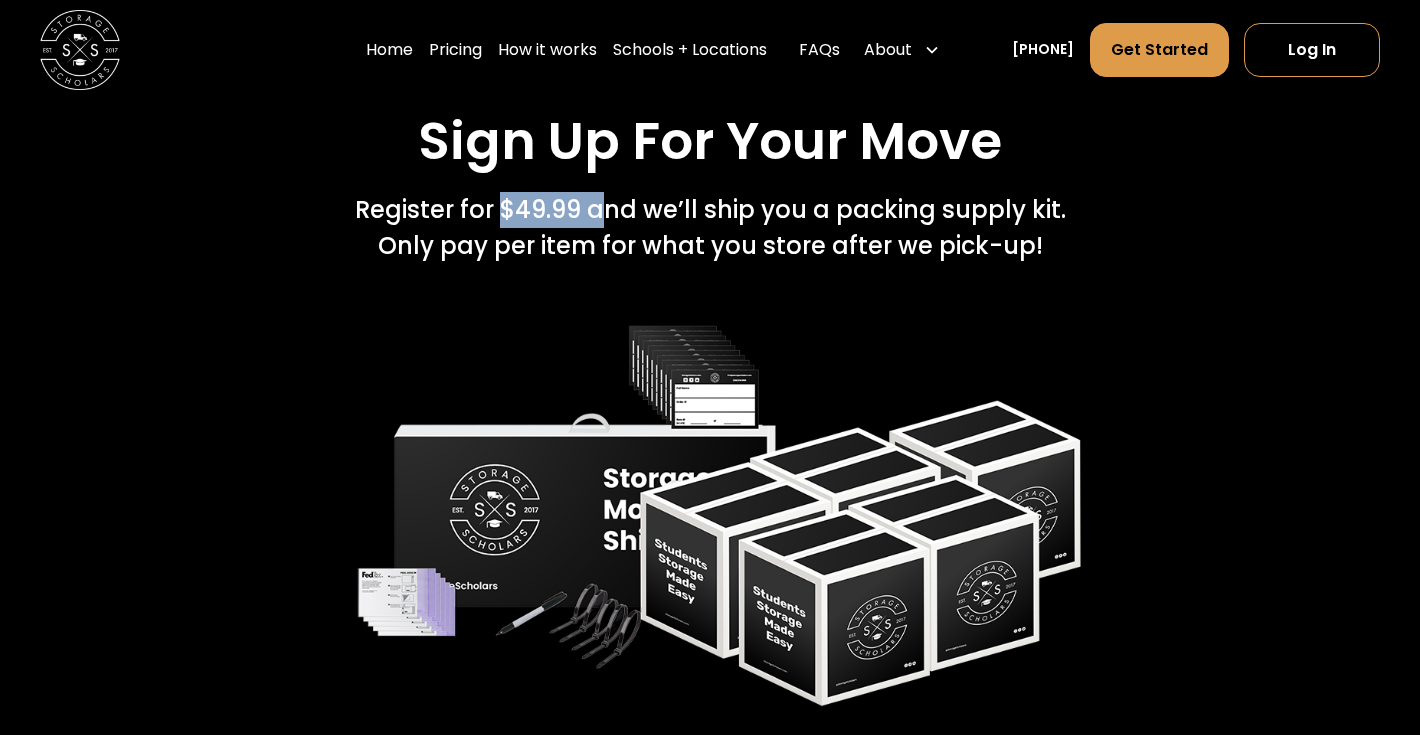 drag, startPoint x: 494, startPoint y: 211, endPoint x: 604, endPoint y: 225, distance: 110.88733 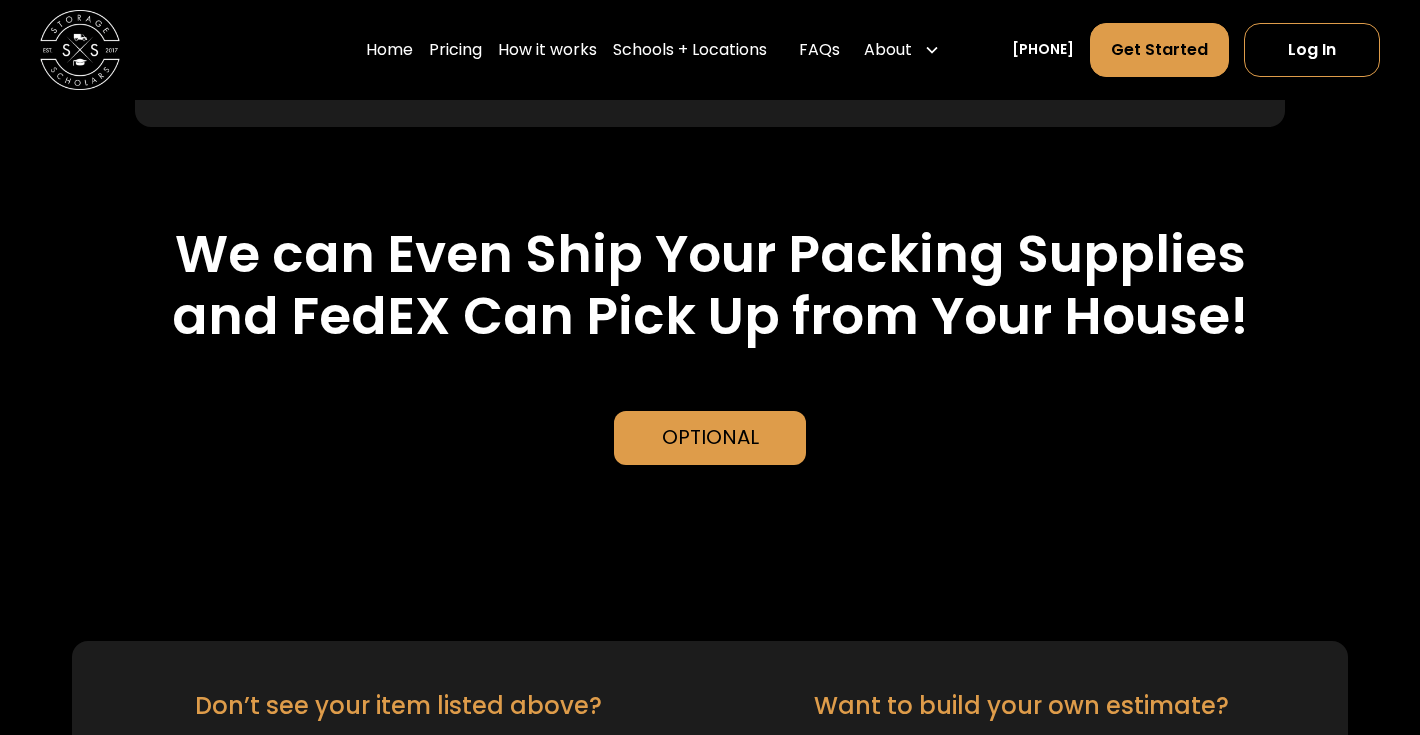 scroll, scrollTop: 4814, scrollLeft: 0, axis: vertical 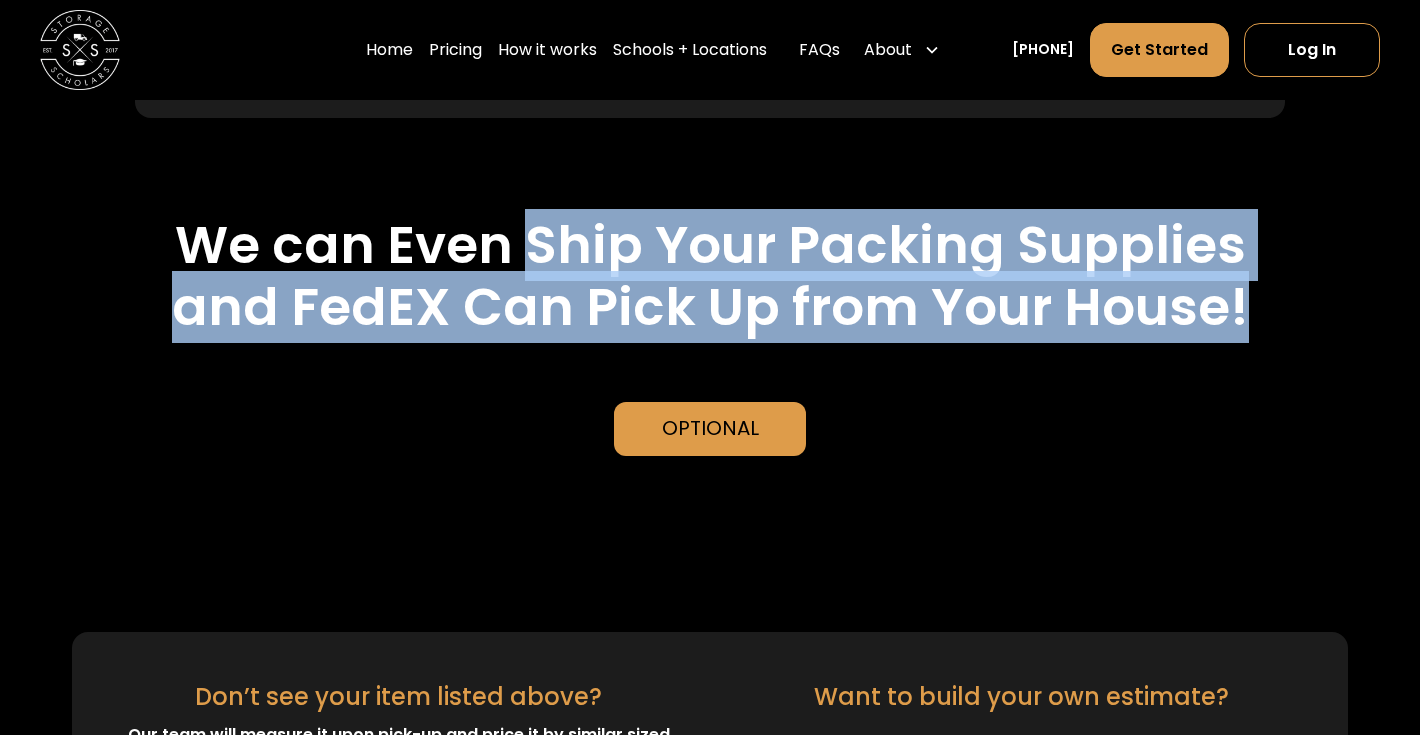 drag, startPoint x: 532, startPoint y: 235, endPoint x: 598, endPoint y: 346, distance: 129.13947 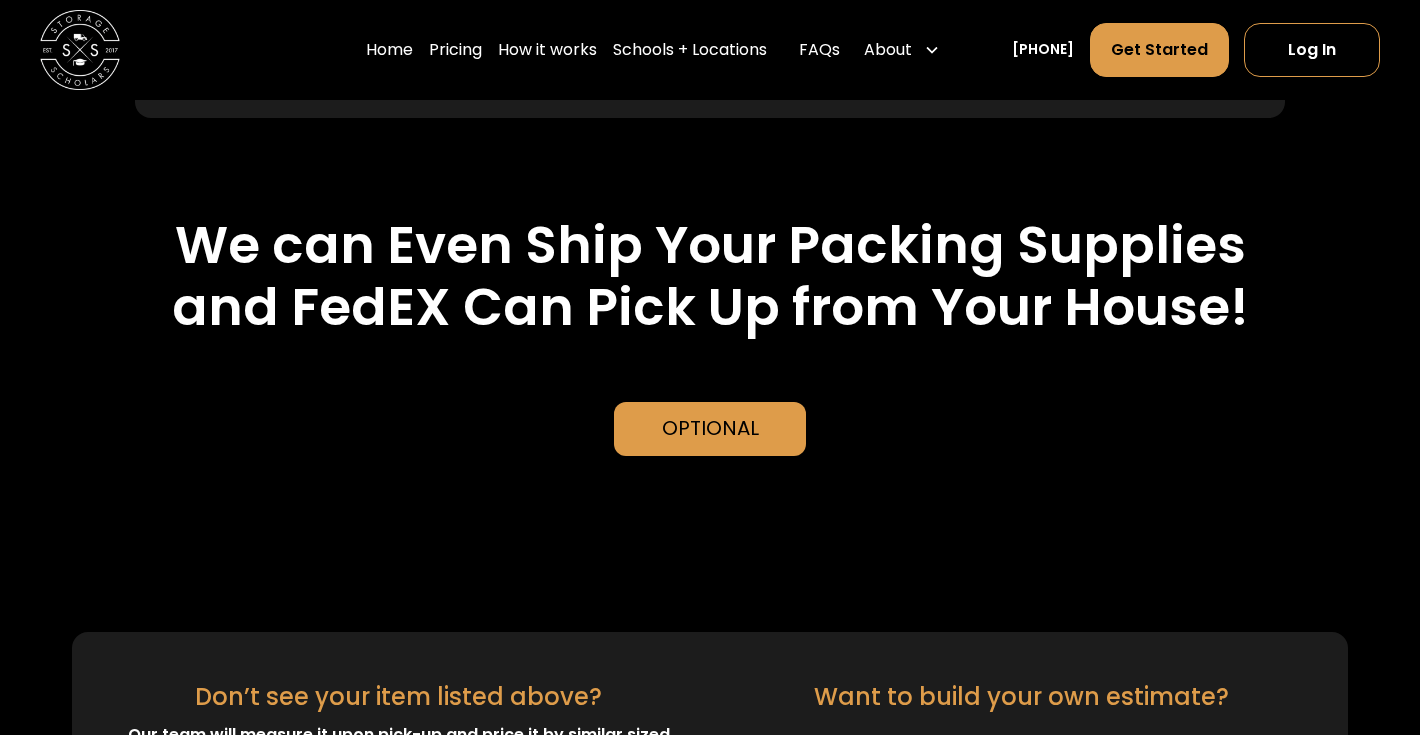 click on "We can Even Ship Your Packing Supplies and FedEX Can Pick Up from Your House!" at bounding box center (710, 276) 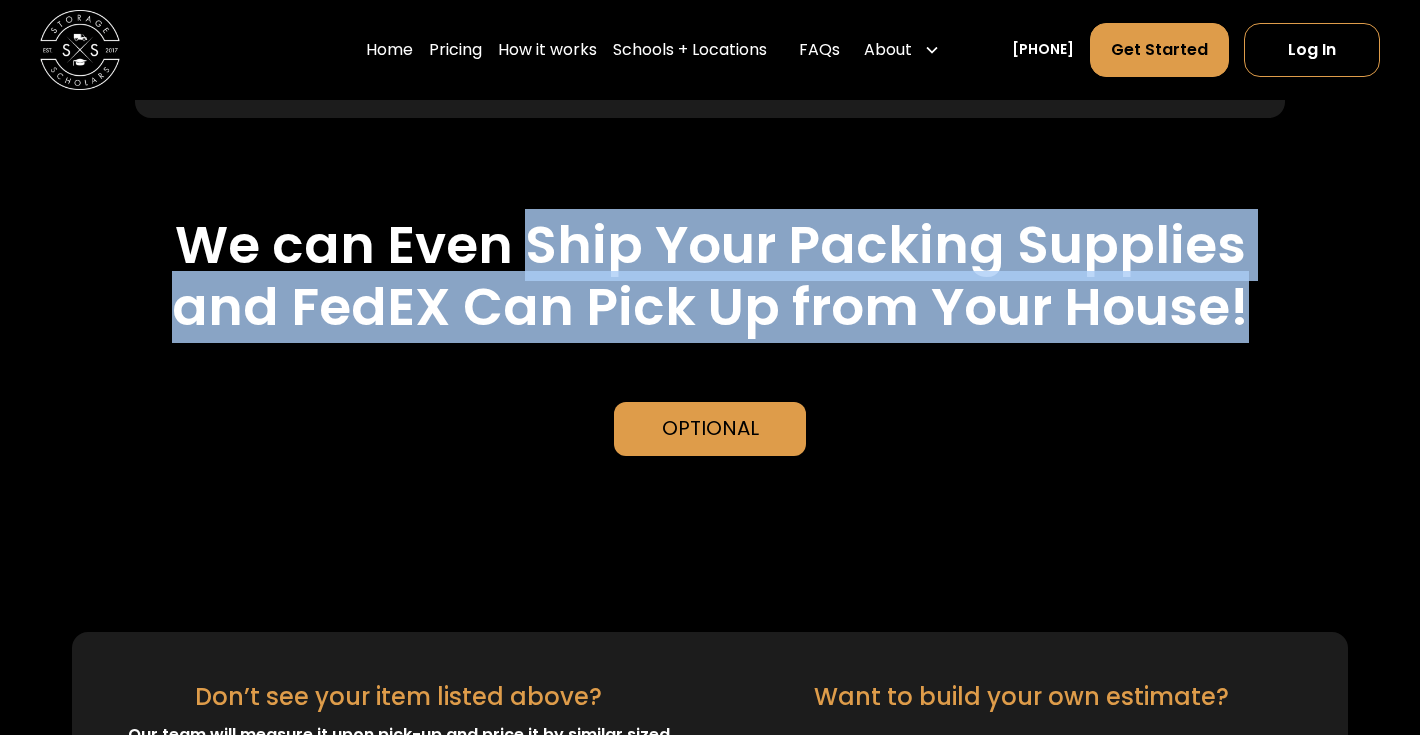 drag, startPoint x: 537, startPoint y: 221, endPoint x: 578, endPoint y: 347, distance: 132.50282 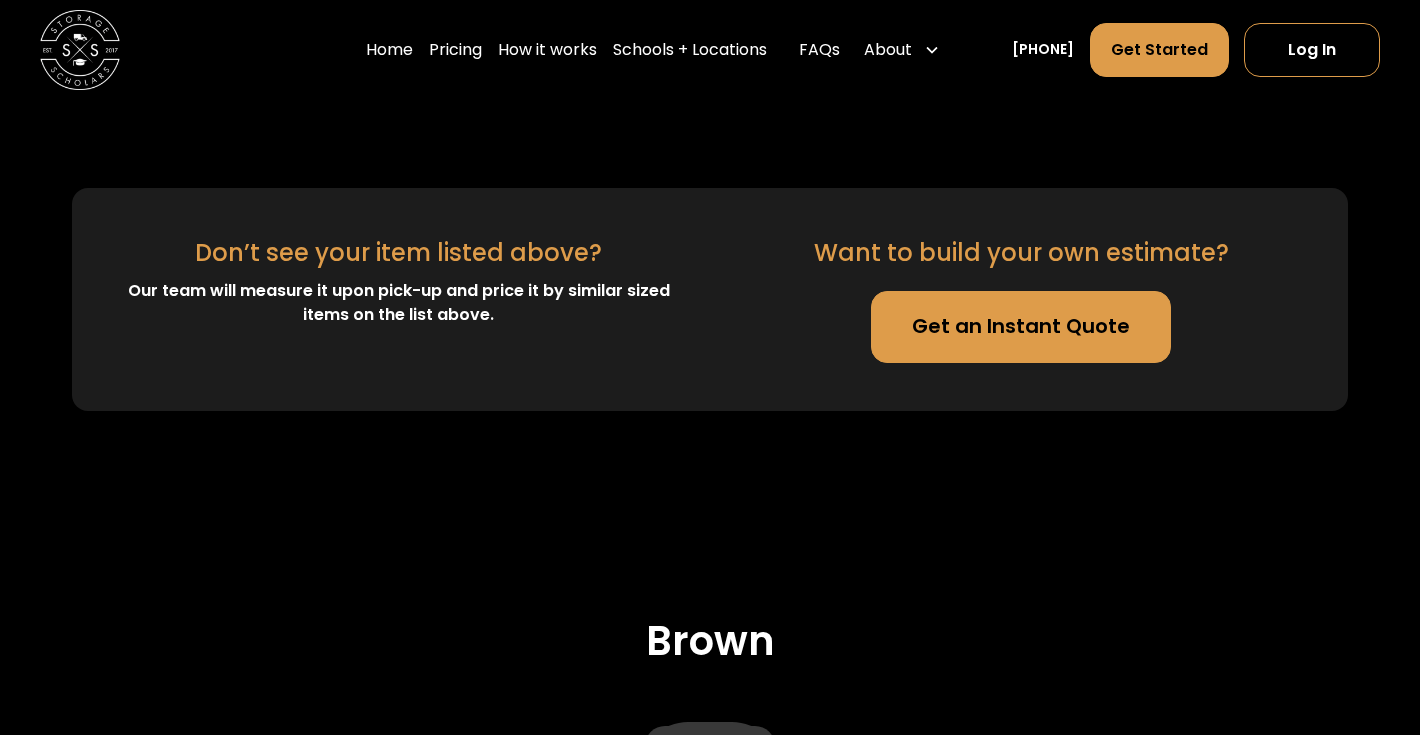 scroll, scrollTop: 5261, scrollLeft: 0, axis: vertical 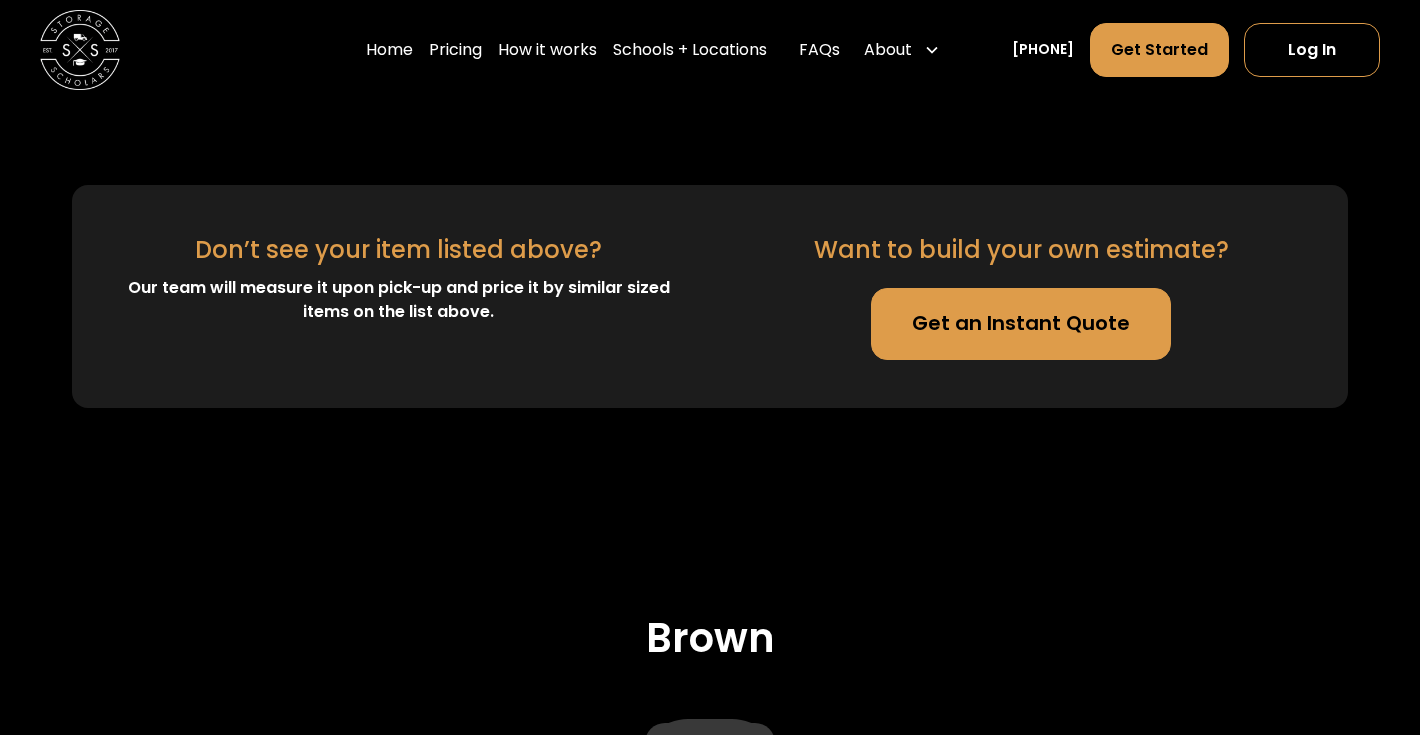 click on "Get an Instant Quote" at bounding box center [1021, 324] 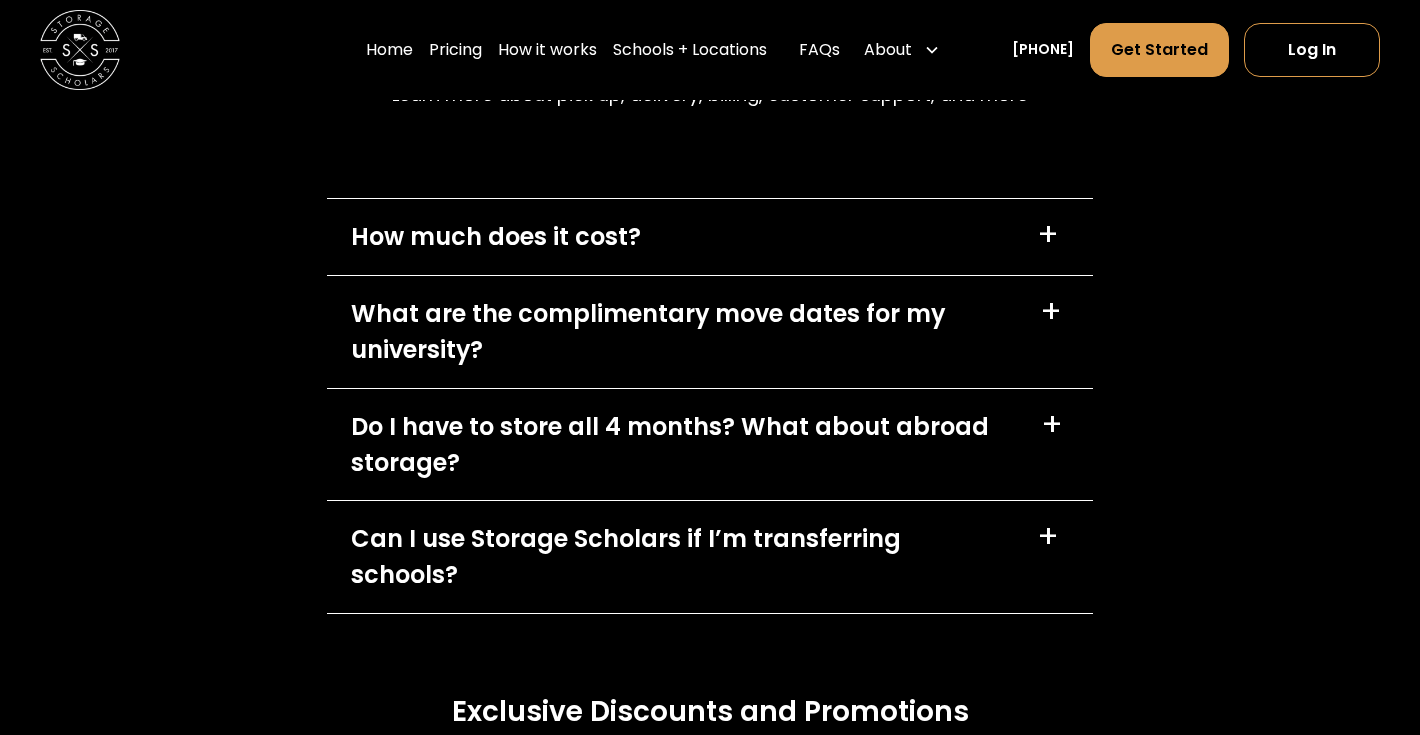 scroll, scrollTop: 8088, scrollLeft: 0, axis: vertical 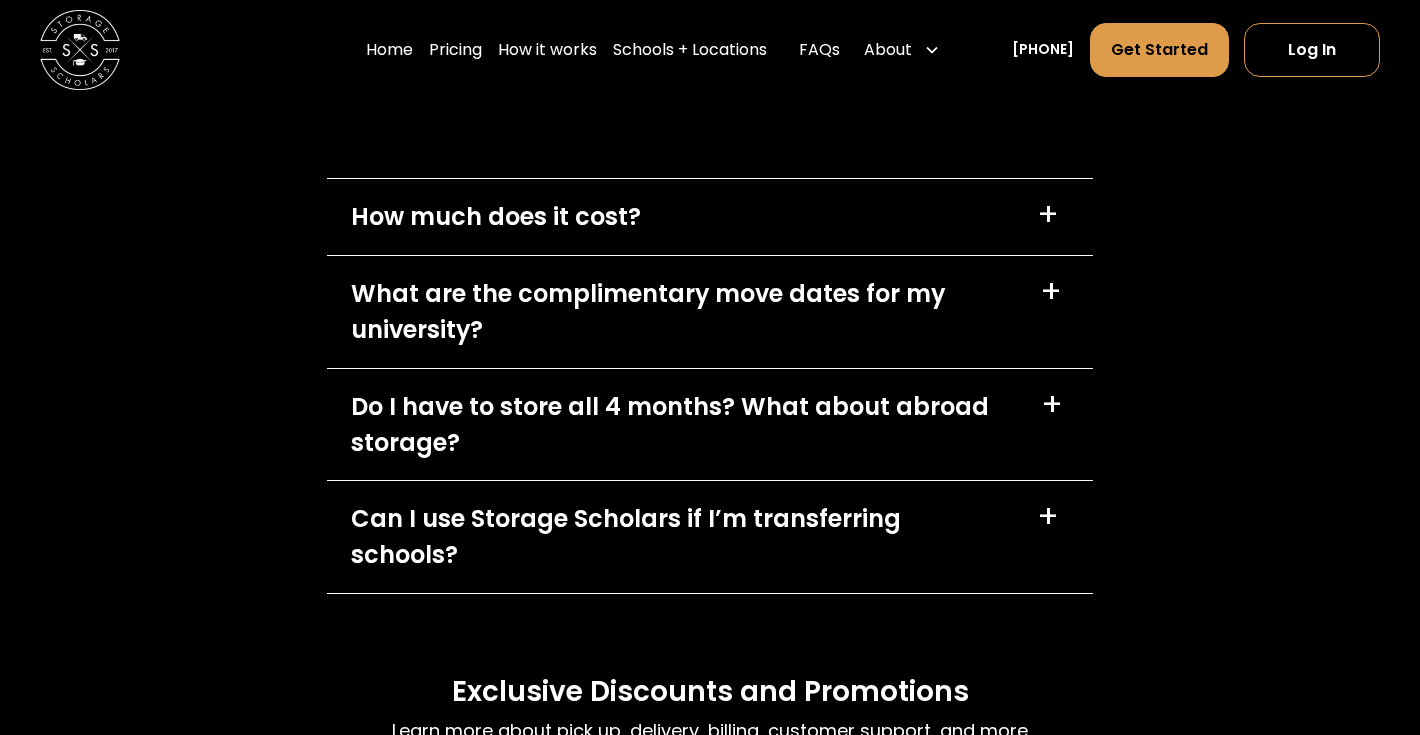click on "How much does it cost? +" at bounding box center [710, 217] 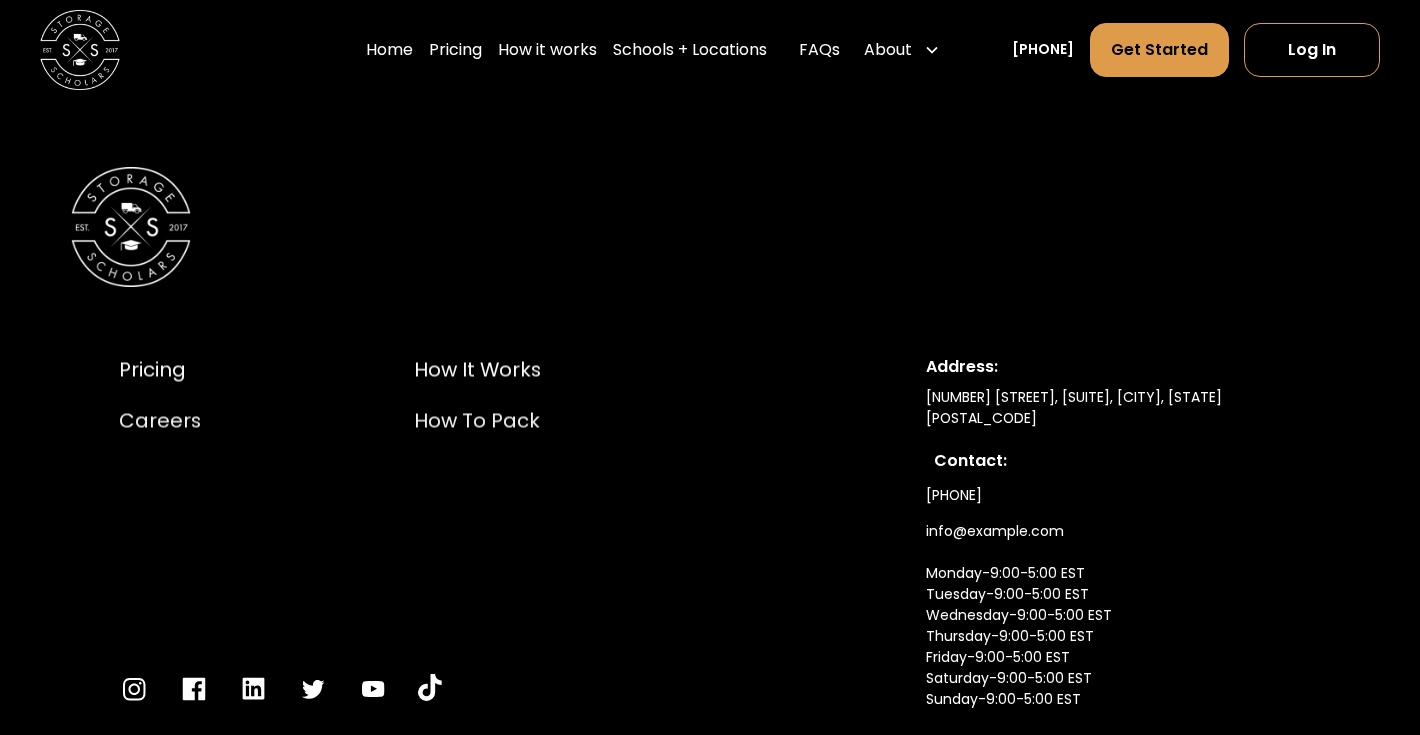 scroll, scrollTop: 9536, scrollLeft: 0, axis: vertical 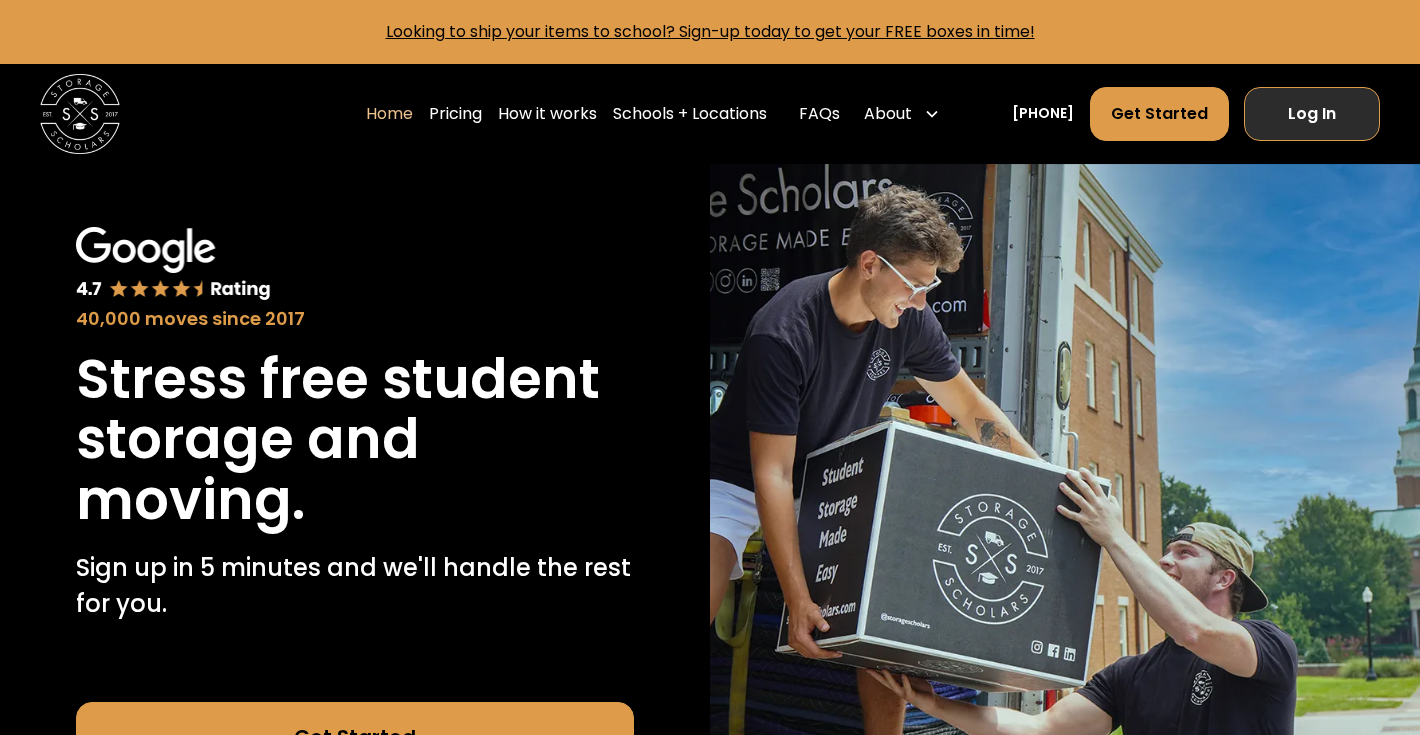 click on "Log In" at bounding box center (1312, 114) 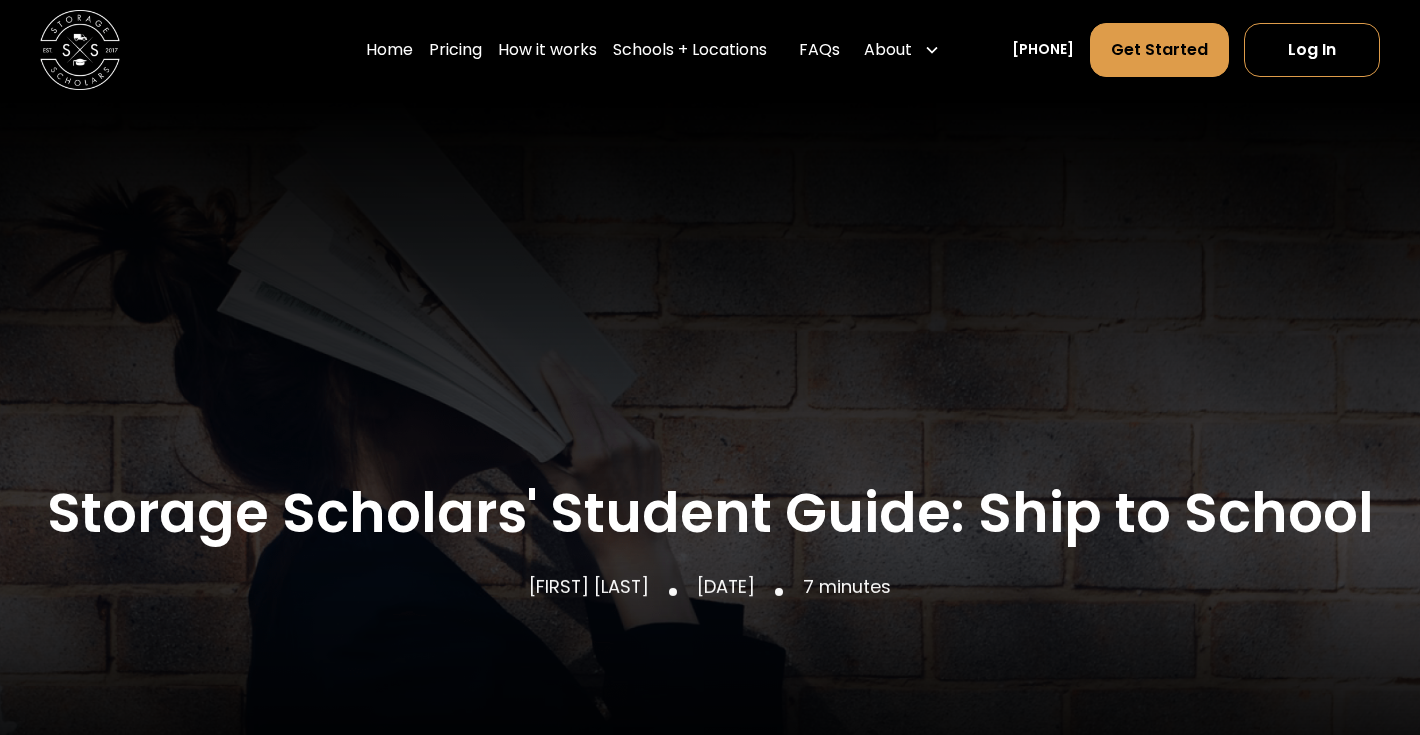 scroll, scrollTop: 339, scrollLeft: 0, axis: vertical 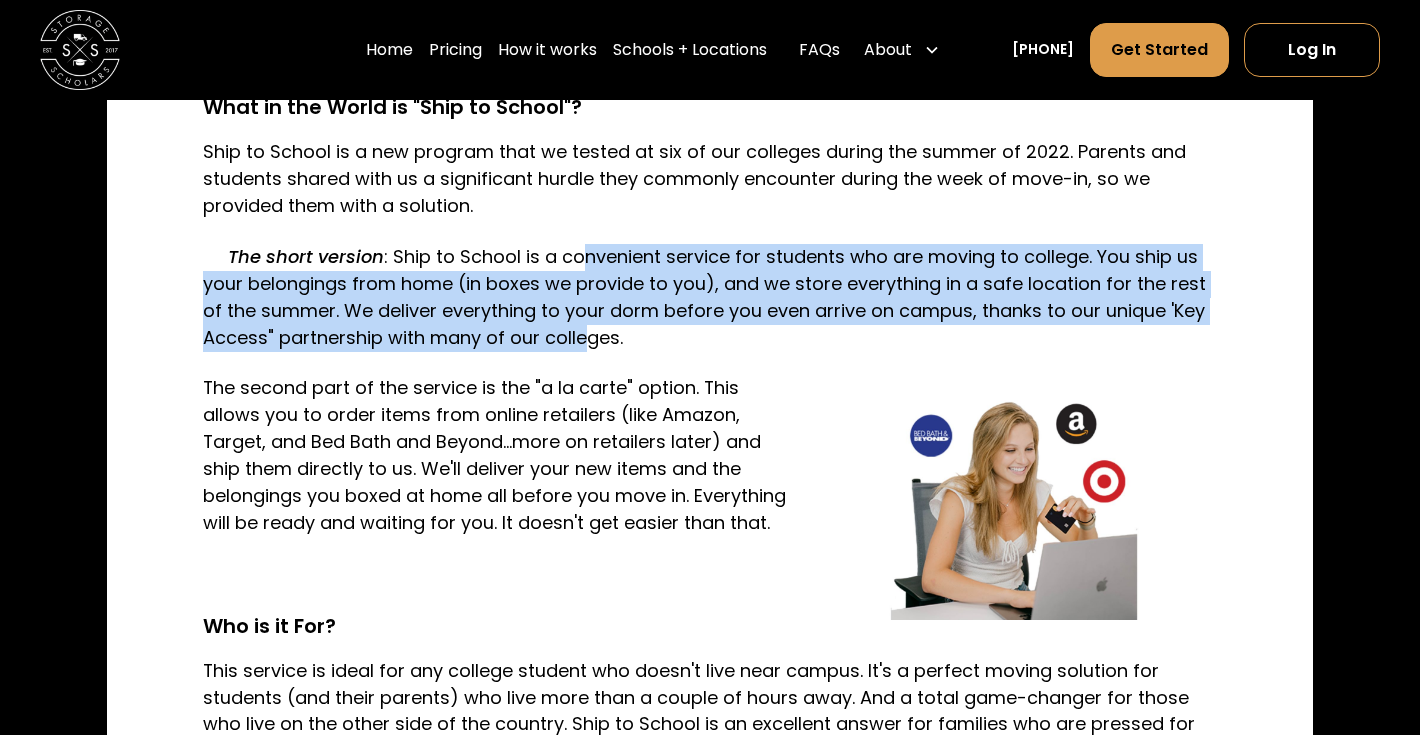 drag, startPoint x: 581, startPoint y: 246, endPoint x: 588, endPoint y: 335, distance: 89.27486 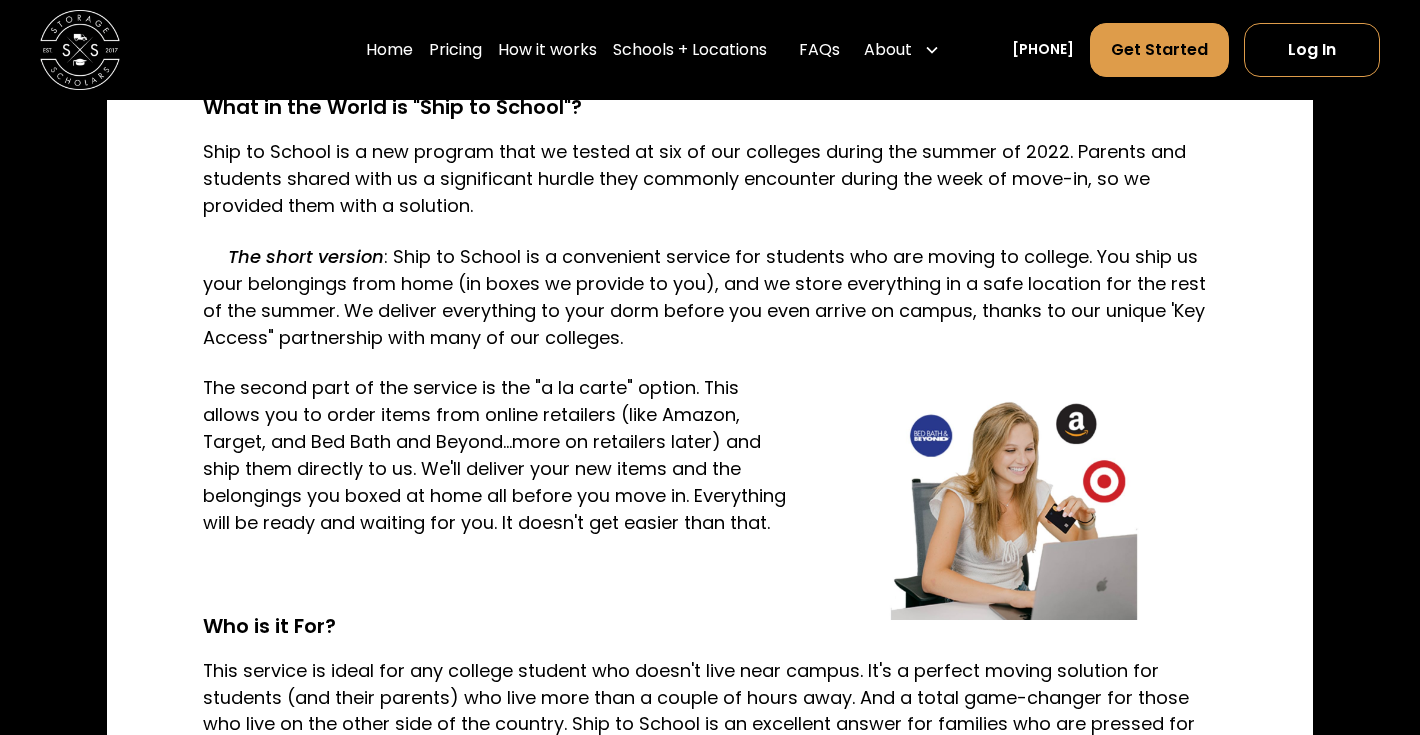 drag, startPoint x: 940, startPoint y: 279, endPoint x: 959, endPoint y: 340, distance: 63.89053 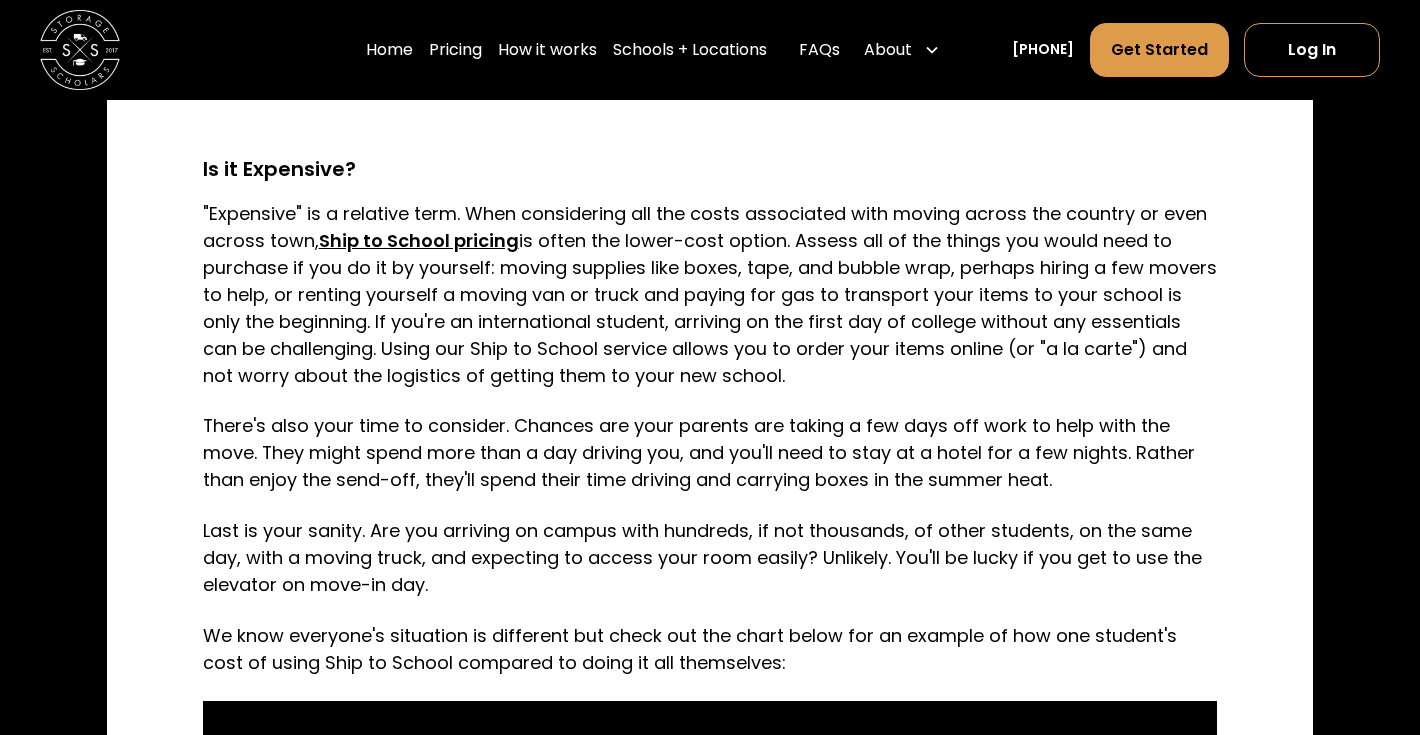 scroll, scrollTop: 2266, scrollLeft: 0, axis: vertical 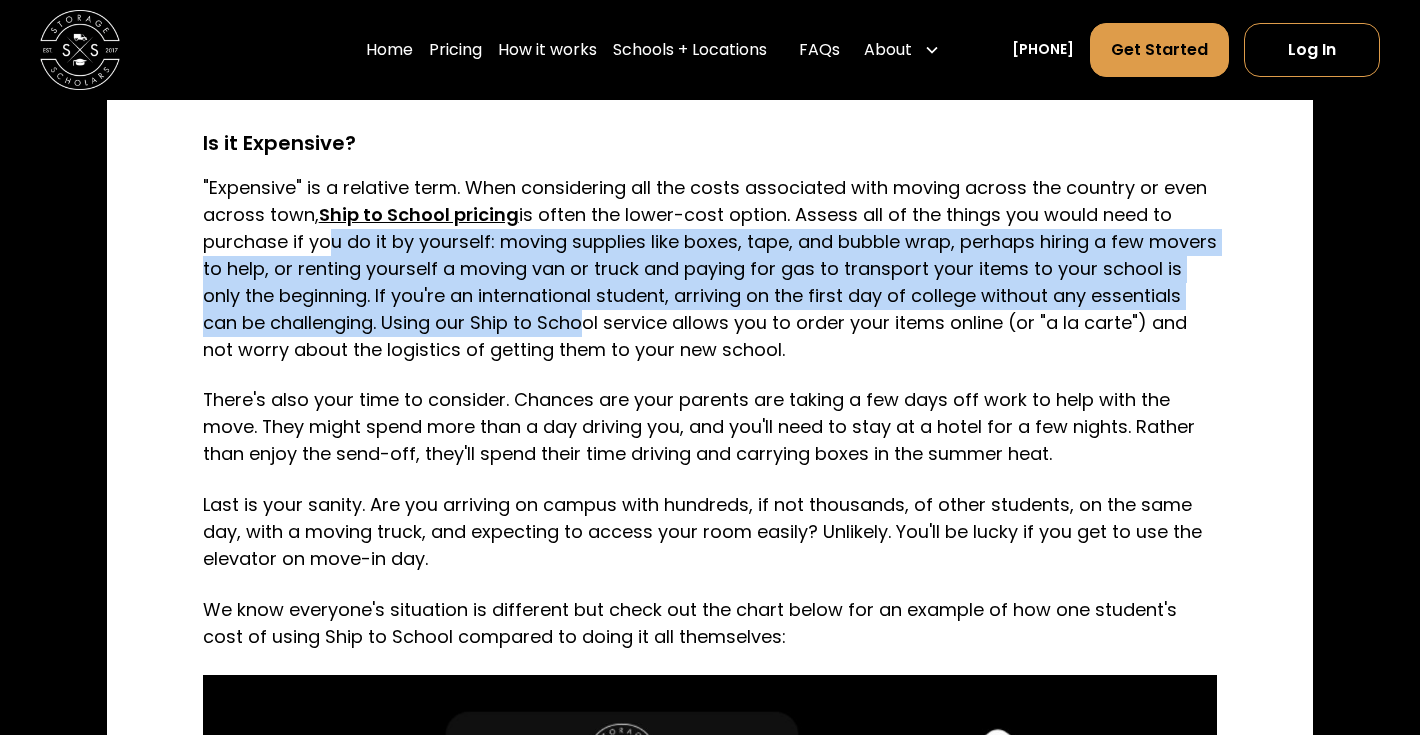 drag, startPoint x: 320, startPoint y: 252, endPoint x: 507, endPoint y: 310, distance: 195.78815 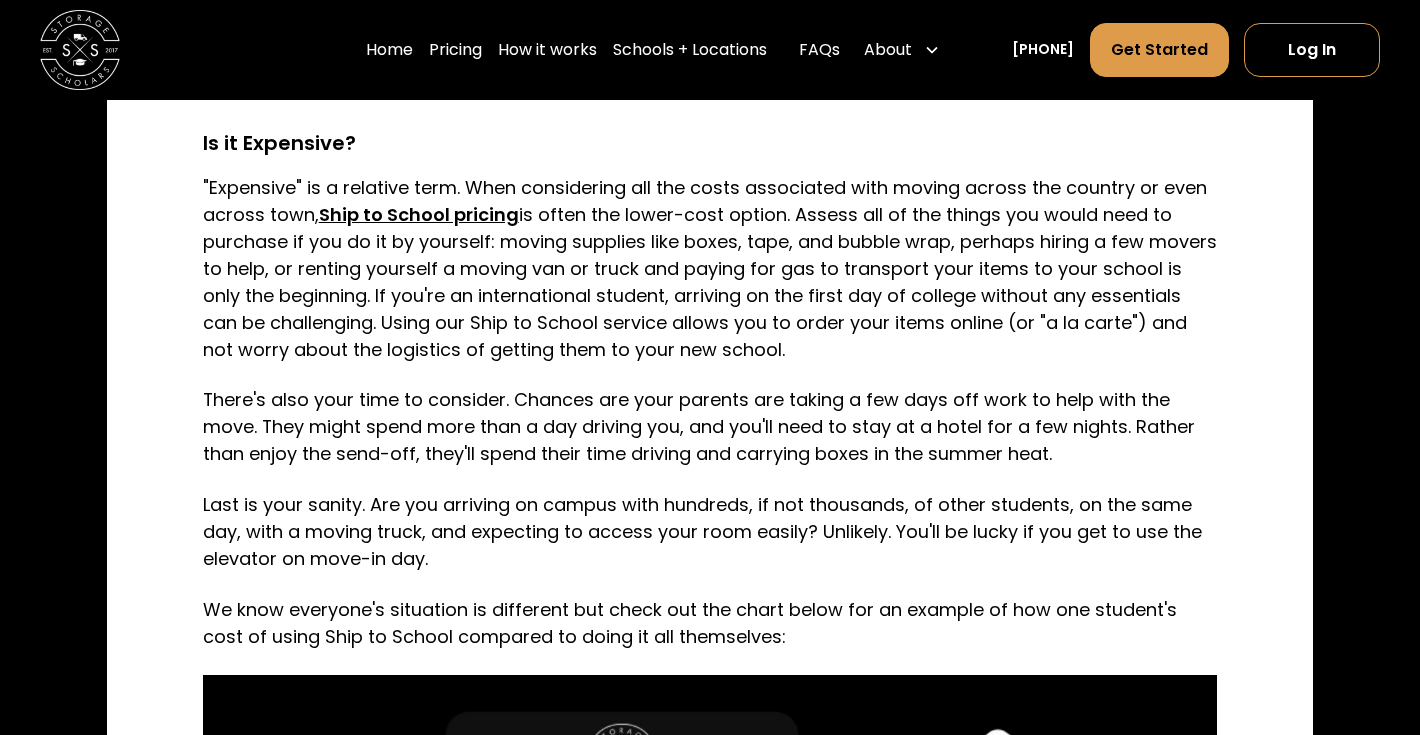 click on ""Expensive" is a relative term. When considering all the costs associated with moving across the country or even across town, Ship to School pricing is often the lower-cost option. Assess all of the things you would need to purchase if you do it by yourself: moving supplies like boxes, tape, and bubble wrap, perhaps hiring a few movers to help, or renting yourself a moving van or truck and paying for gas to transport your items to your school is only the beginning. If you're an international student, arriving on the first day of college without any essentials can be challenging. Using our Ship to School service allows you to order your items online (or "a la carte") and not worry about the logistics of getting them to your new school." at bounding box center [710, 269] 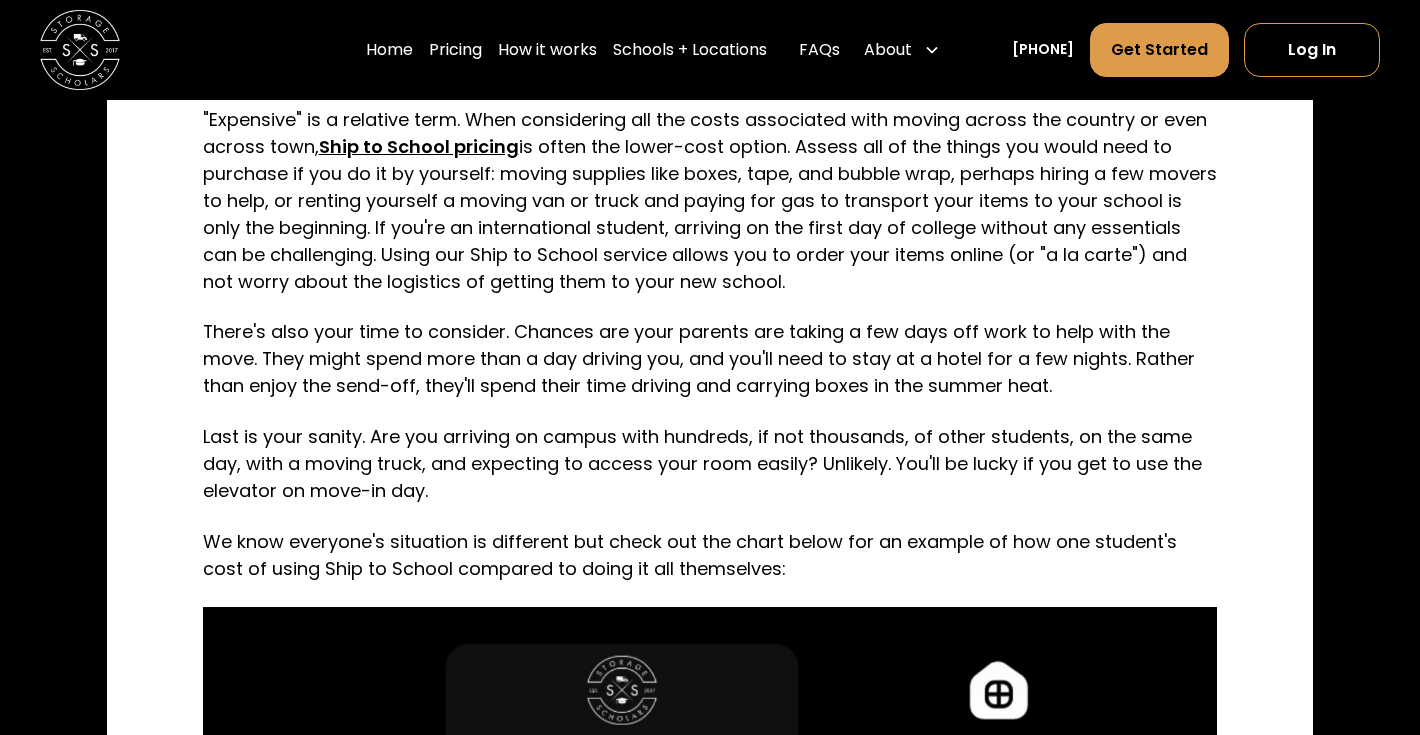 scroll, scrollTop: 2407, scrollLeft: 0, axis: vertical 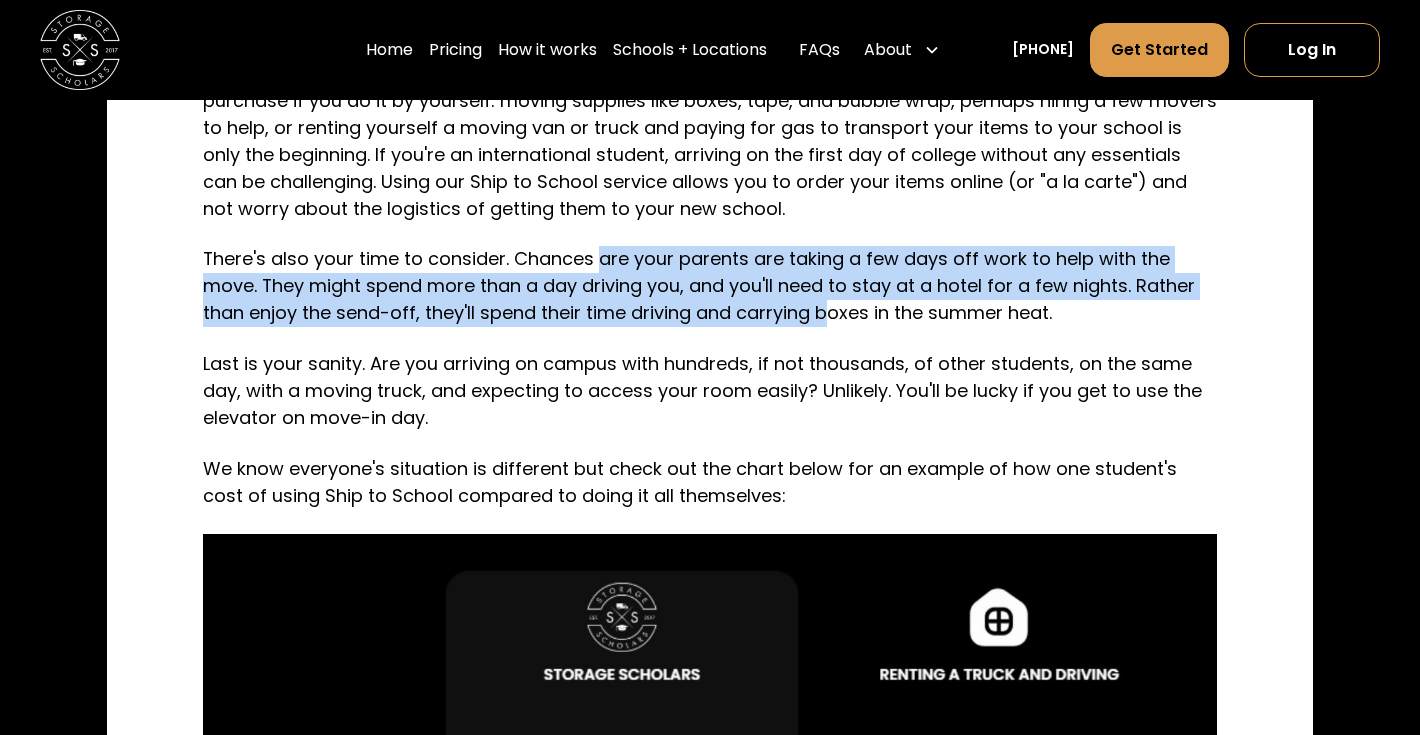 drag, startPoint x: 568, startPoint y: 263, endPoint x: 782, endPoint y: 300, distance: 217.17505 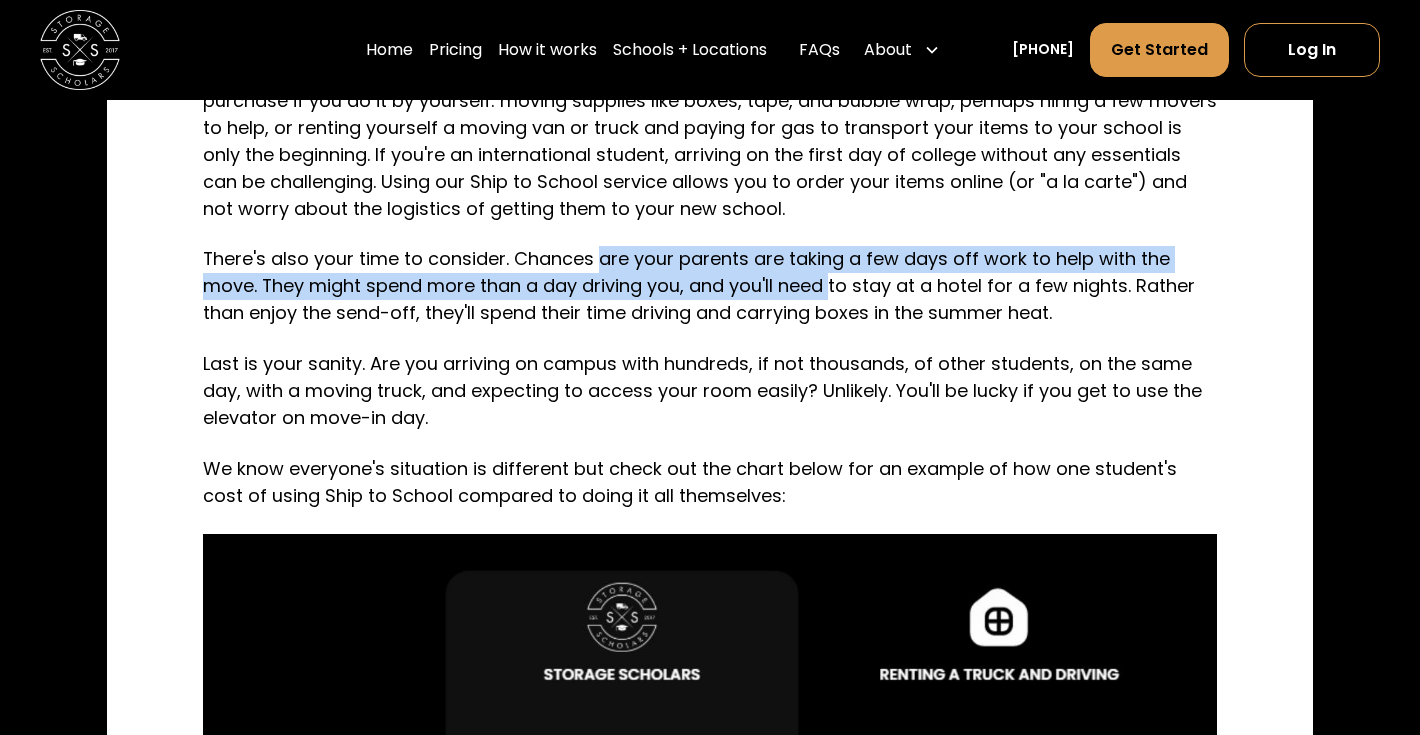 click on "There's also your time to consider. Chances are your parents are taking a few days off work to help with the move. They might spend more than a day driving you, and you'll need to stay at a hotel for a few nights. Rather than enjoy the send-off, they'll spend their time driving and carrying boxes in the summer heat." at bounding box center (710, 286) 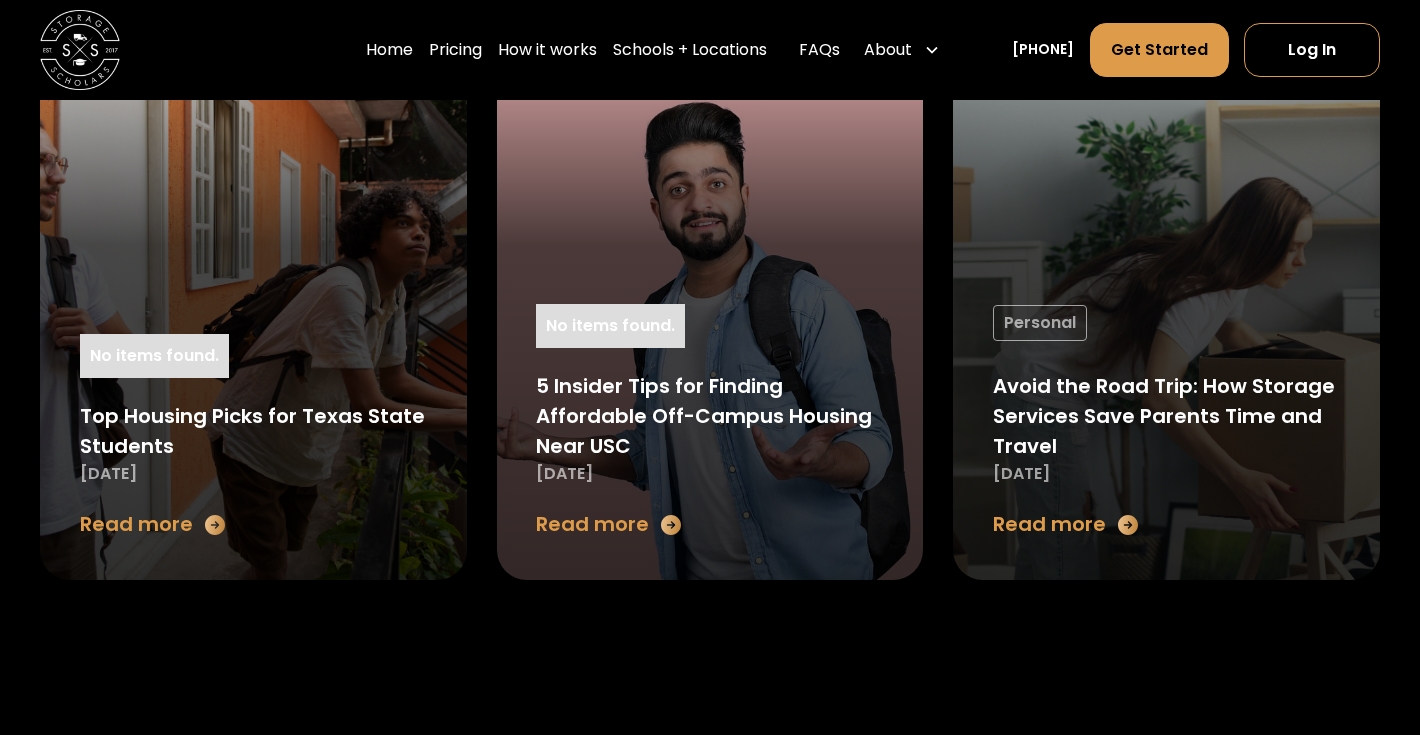 scroll, scrollTop: 7364, scrollLeft: 0, axis: vertical 